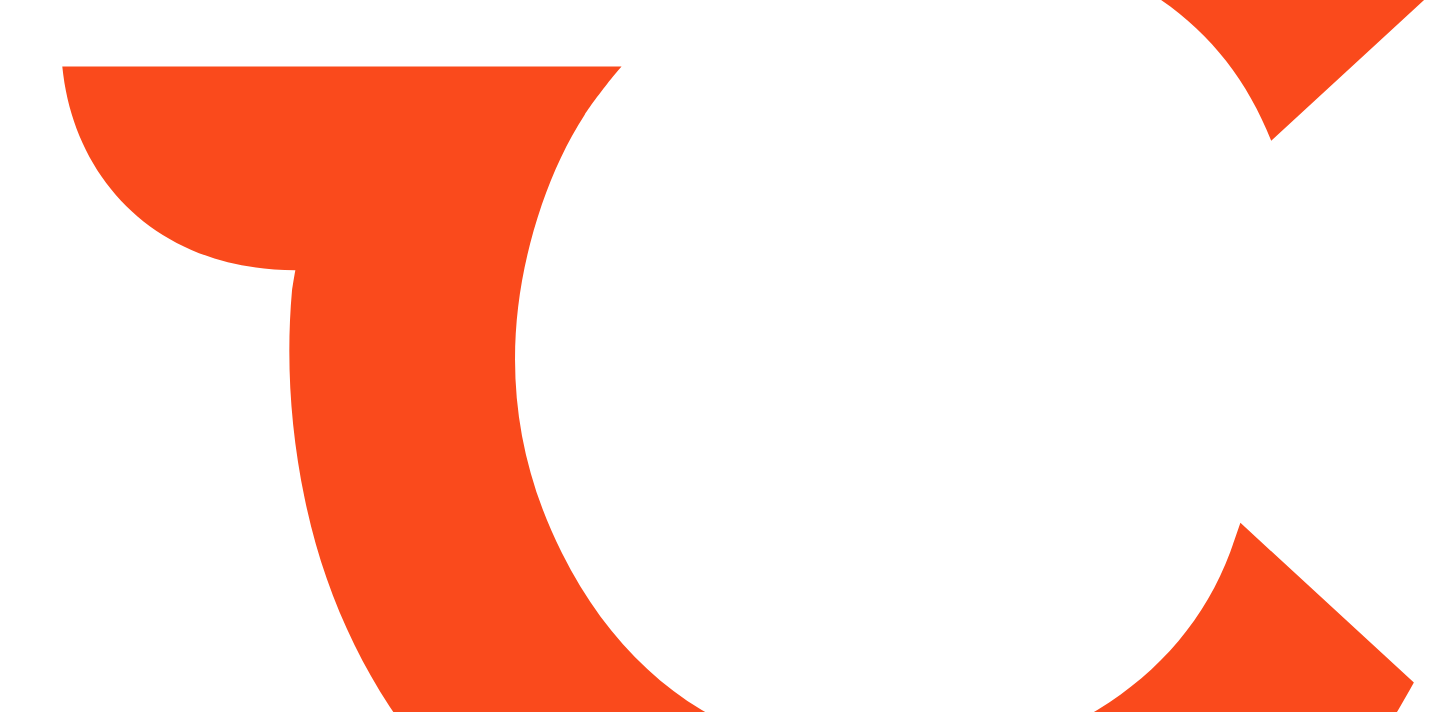 scroll, scrollTop: 0, scrollLeft: 0, axis: both 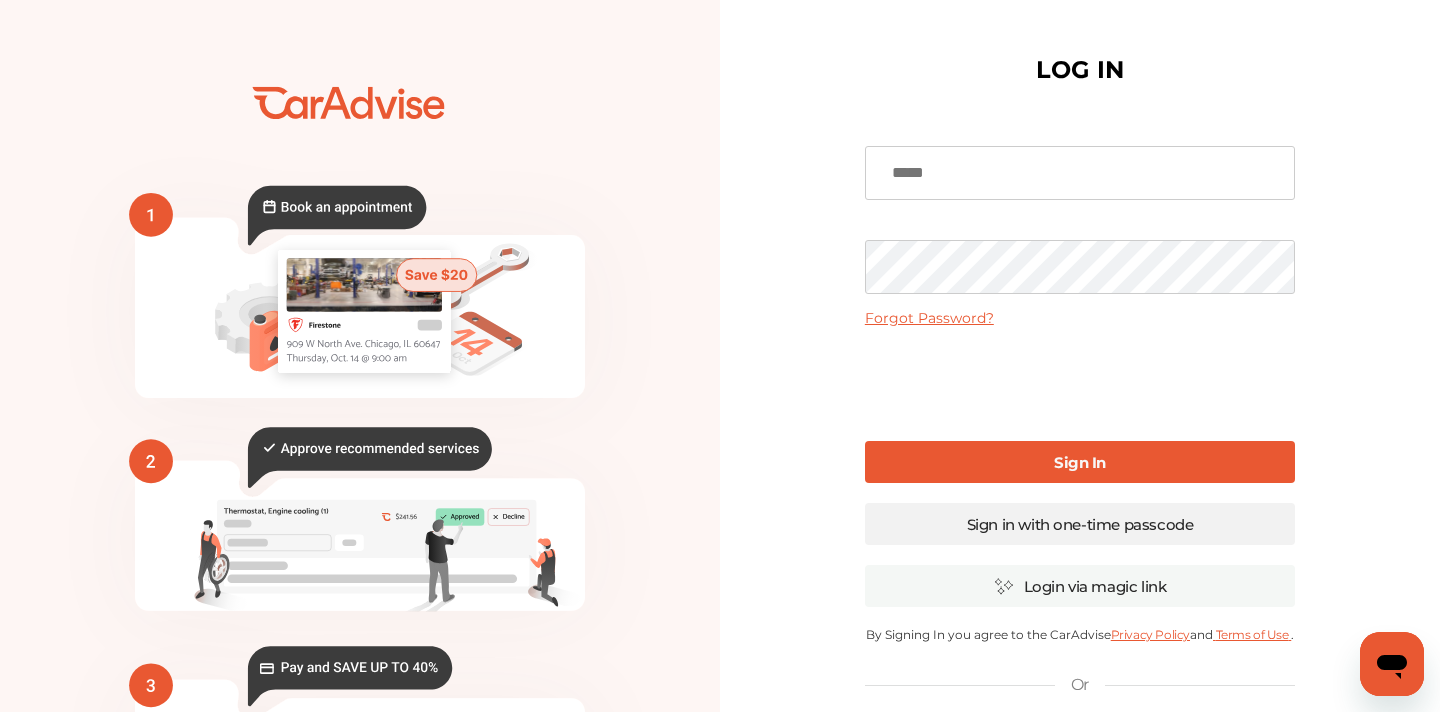 click on "Sign in with one-time passcode" at bounding box center [1080, 524] 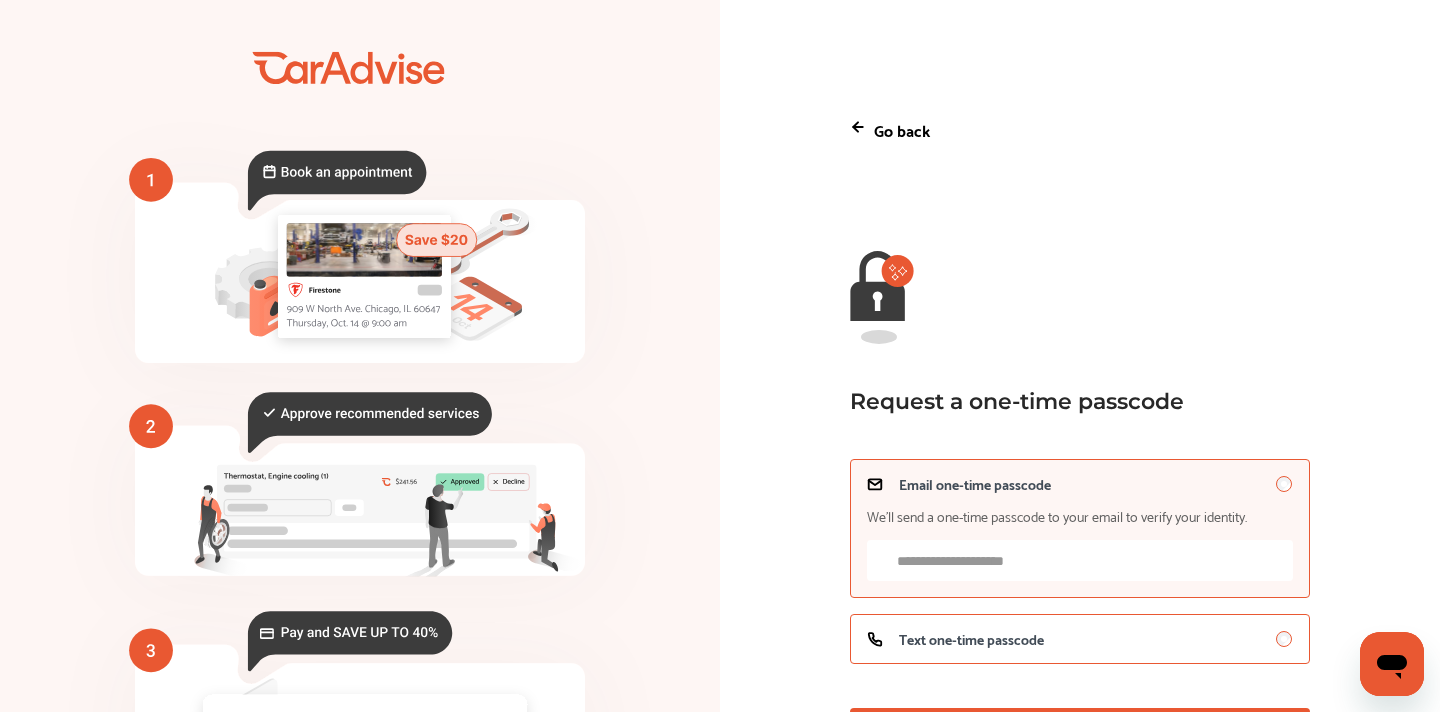 click on "Text one-time passcode" at bounding box center (1080, 639) 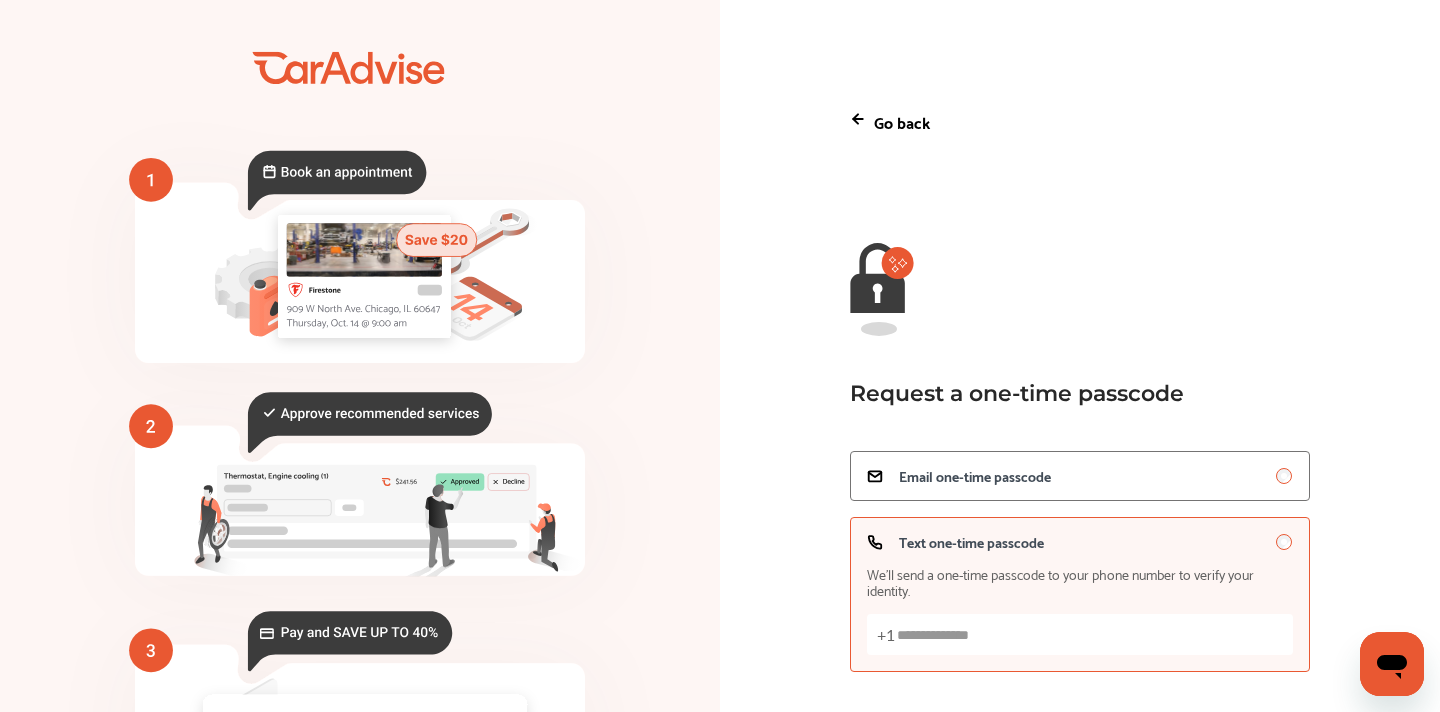 click on "Text one-time passcode We’ll send a one-time passcode to your phone number to verify your identity. +1" at bounding box center [1080, 634] 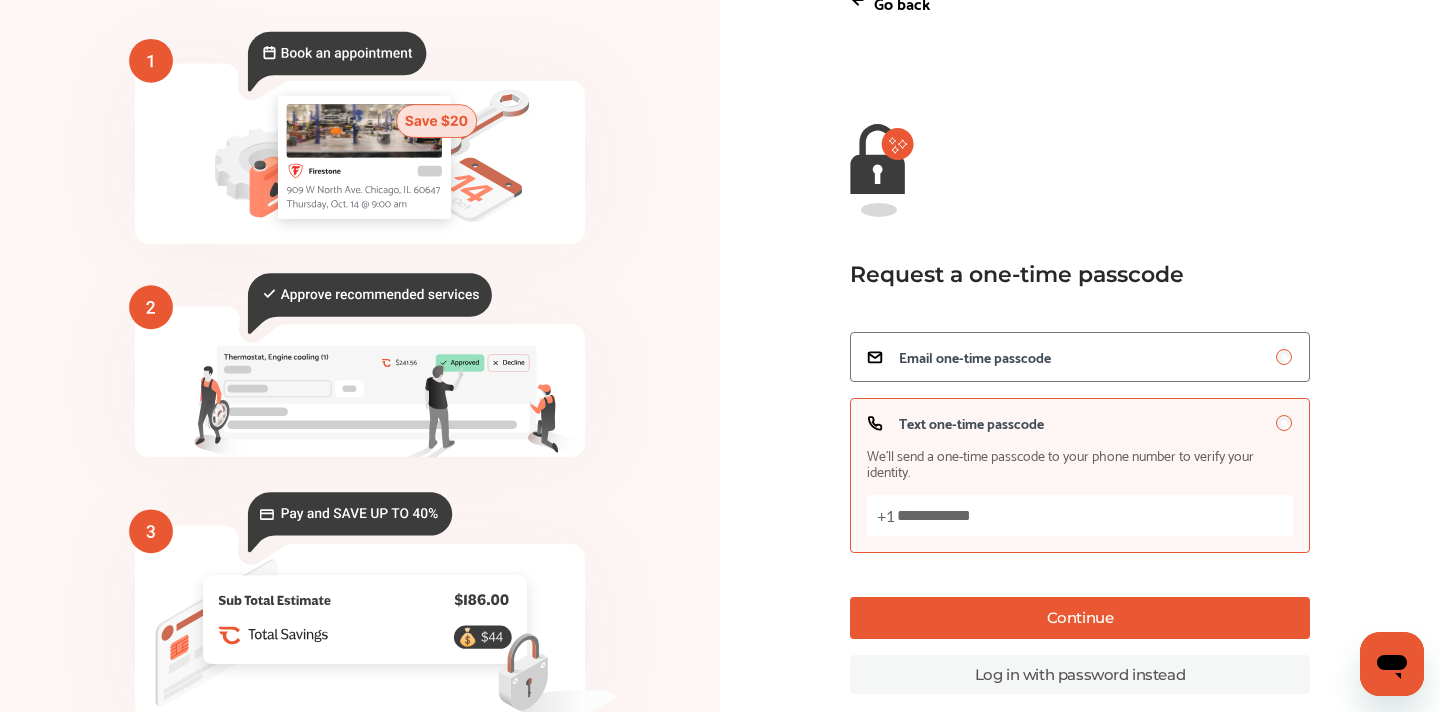 scroll, scrollTop: 117, scrollLeft: 0, axis: vertical 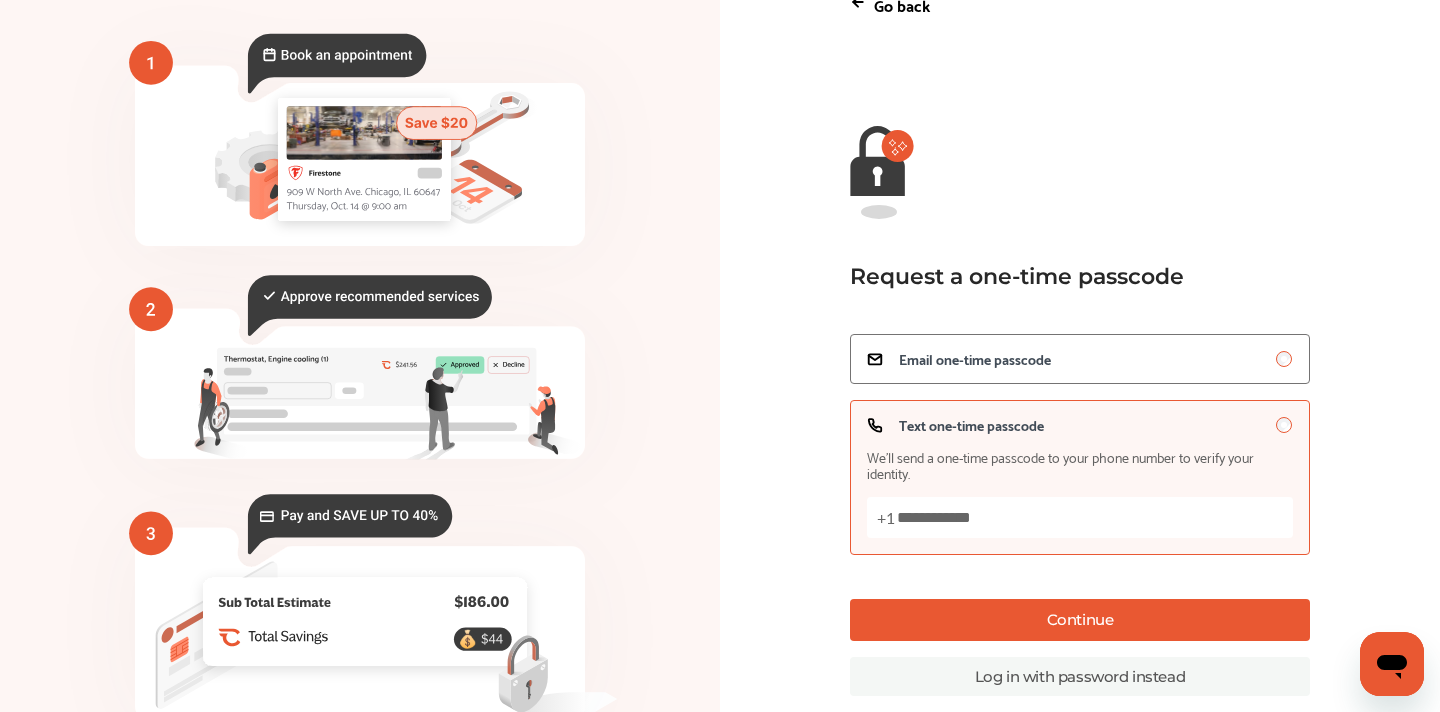 type on "**********" 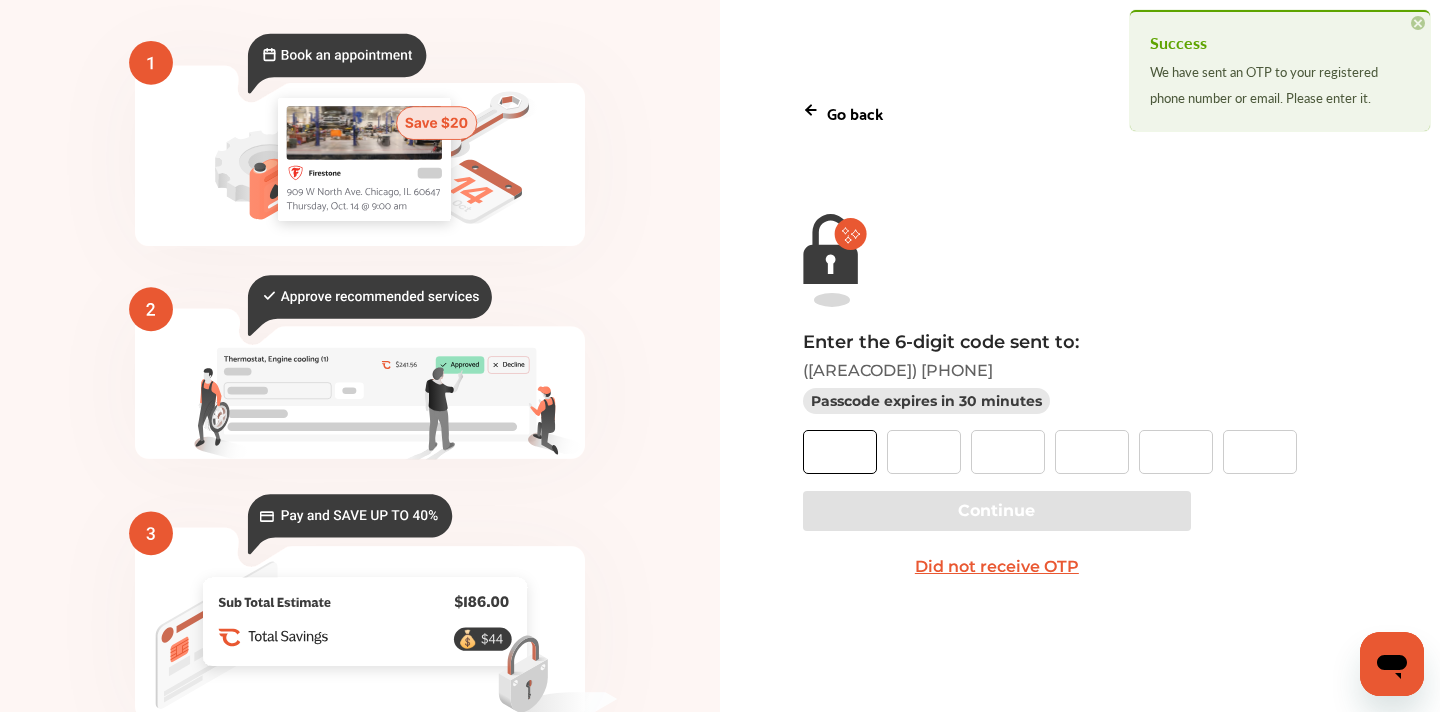 click at bounding box center [840, 452] 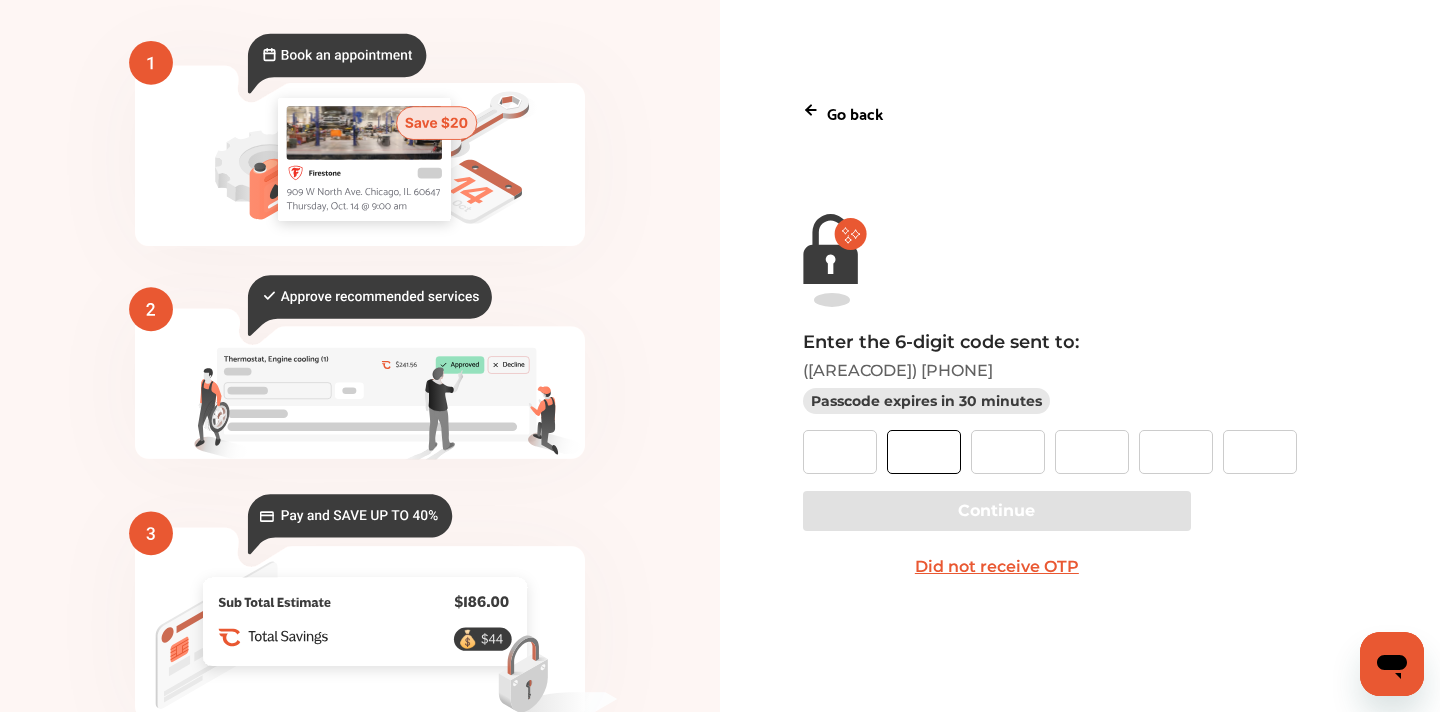 click at bounding box center [924, 452] 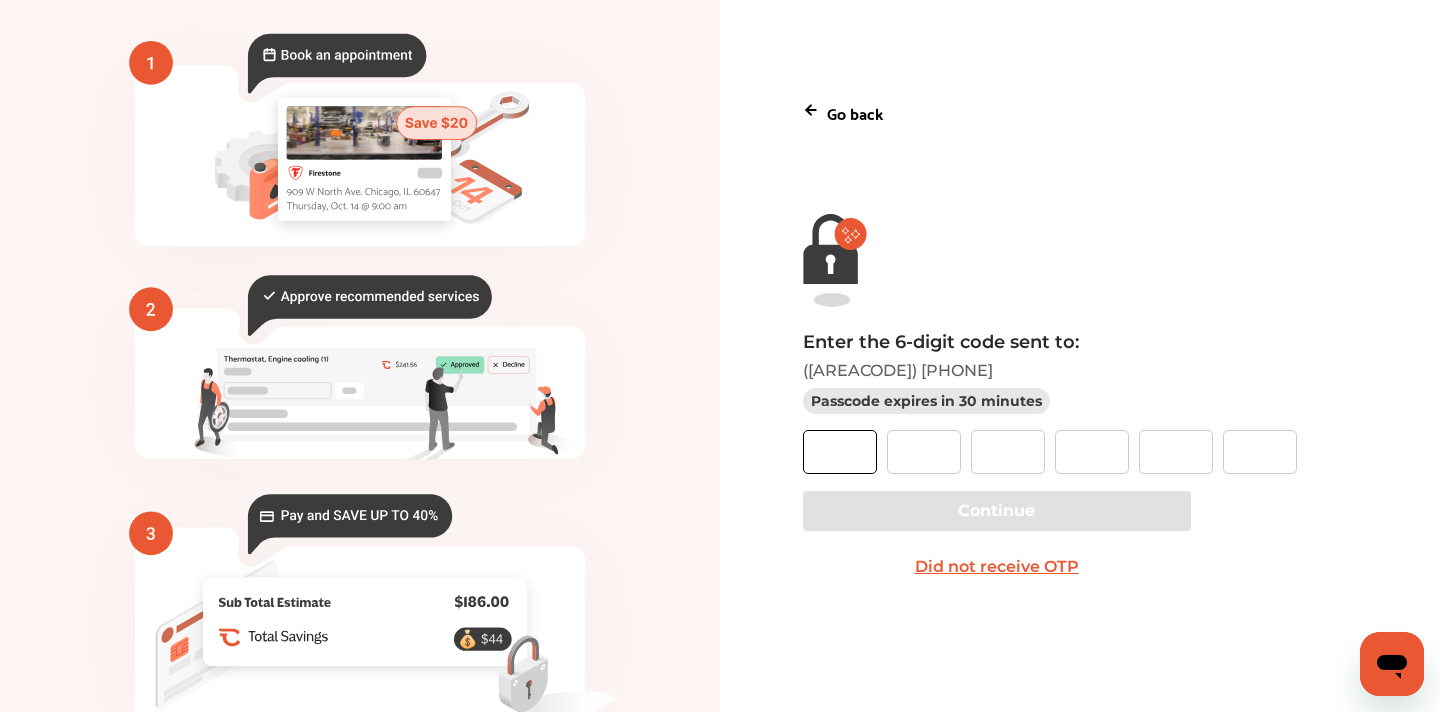 click at bounding box center (840, 452) 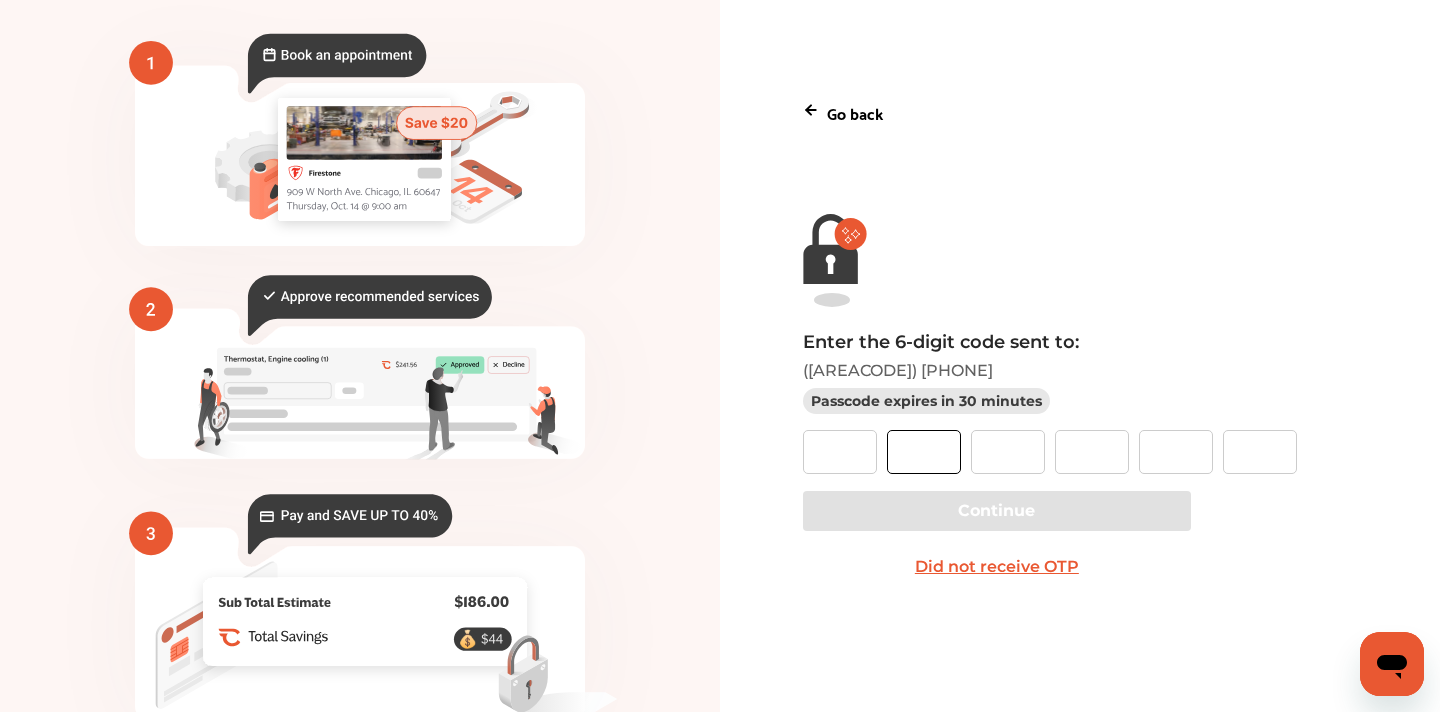 click at bounding box center [924, 452] 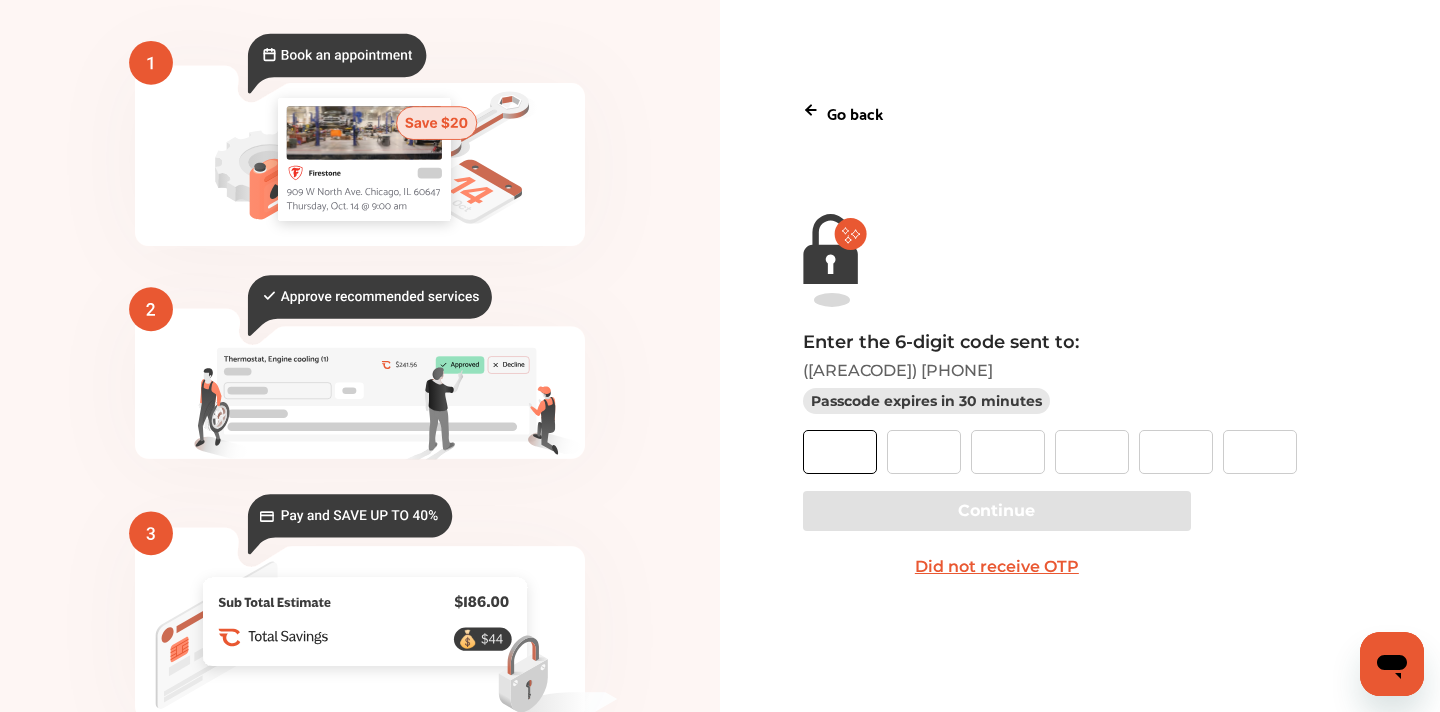 click at bounding box center (840, 452) 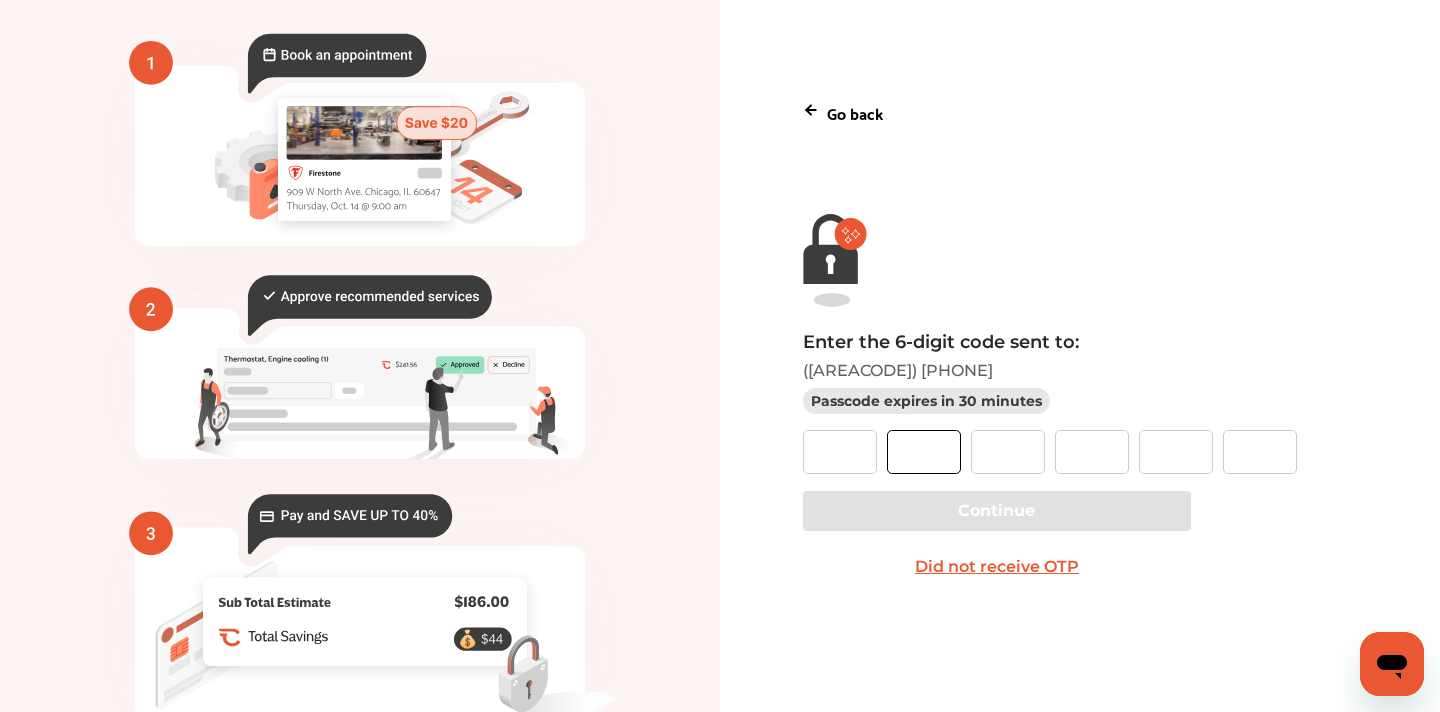 click at bounding box center [924, 452] 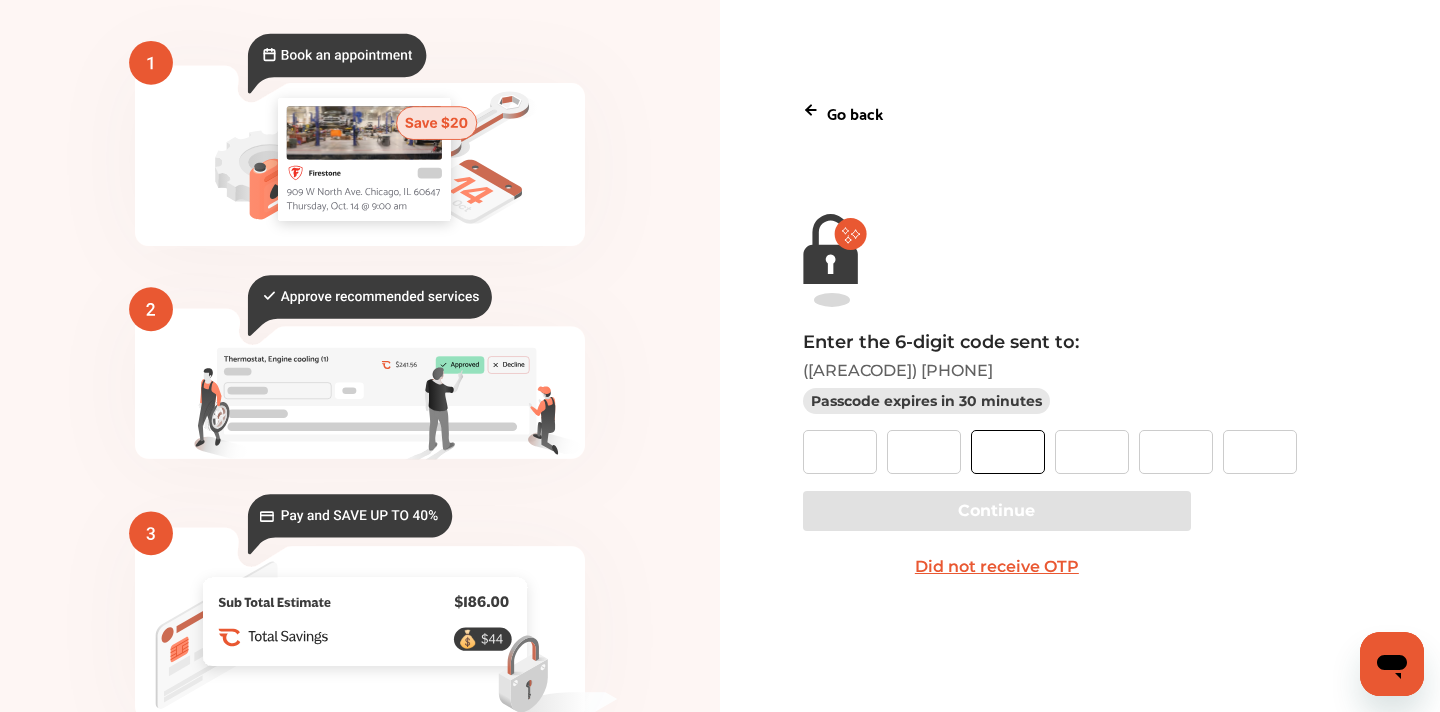 click at bounding box center [1008, 452] 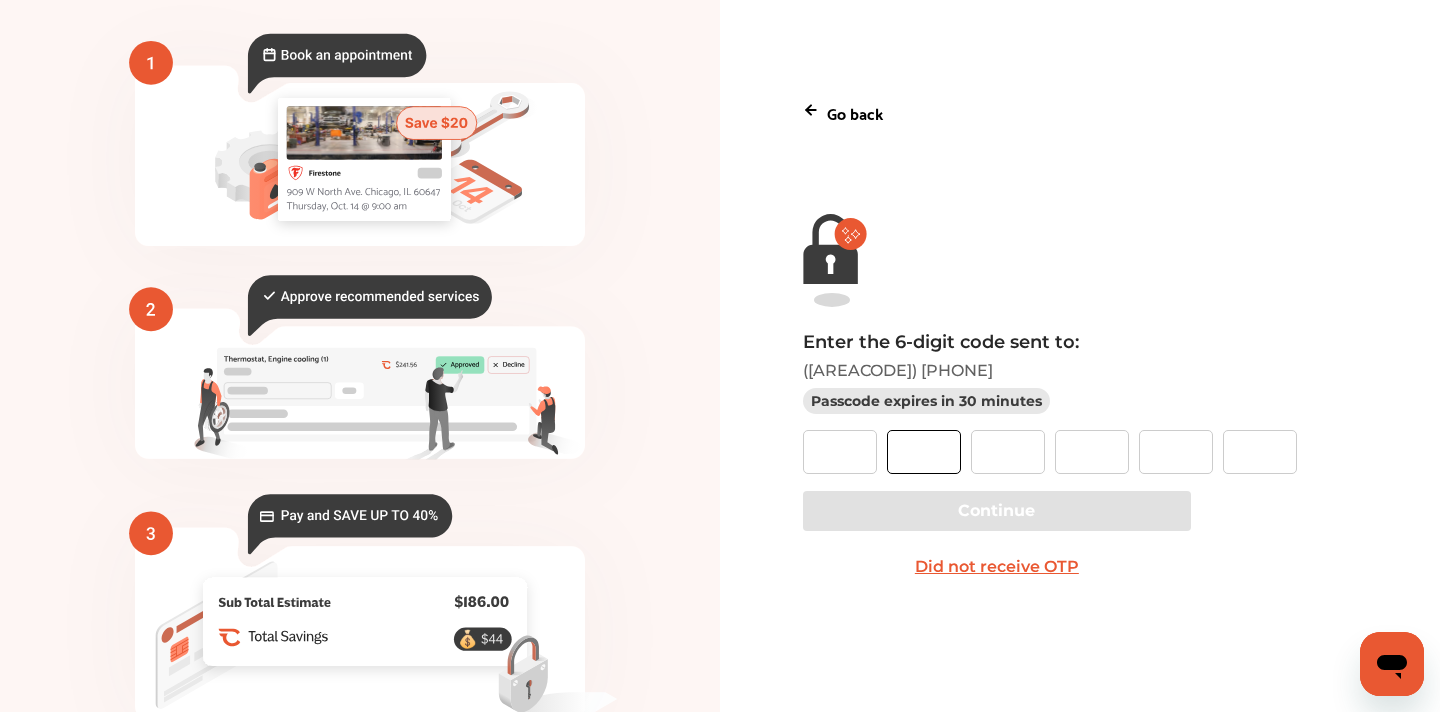 click at bounding box center [924, 452] 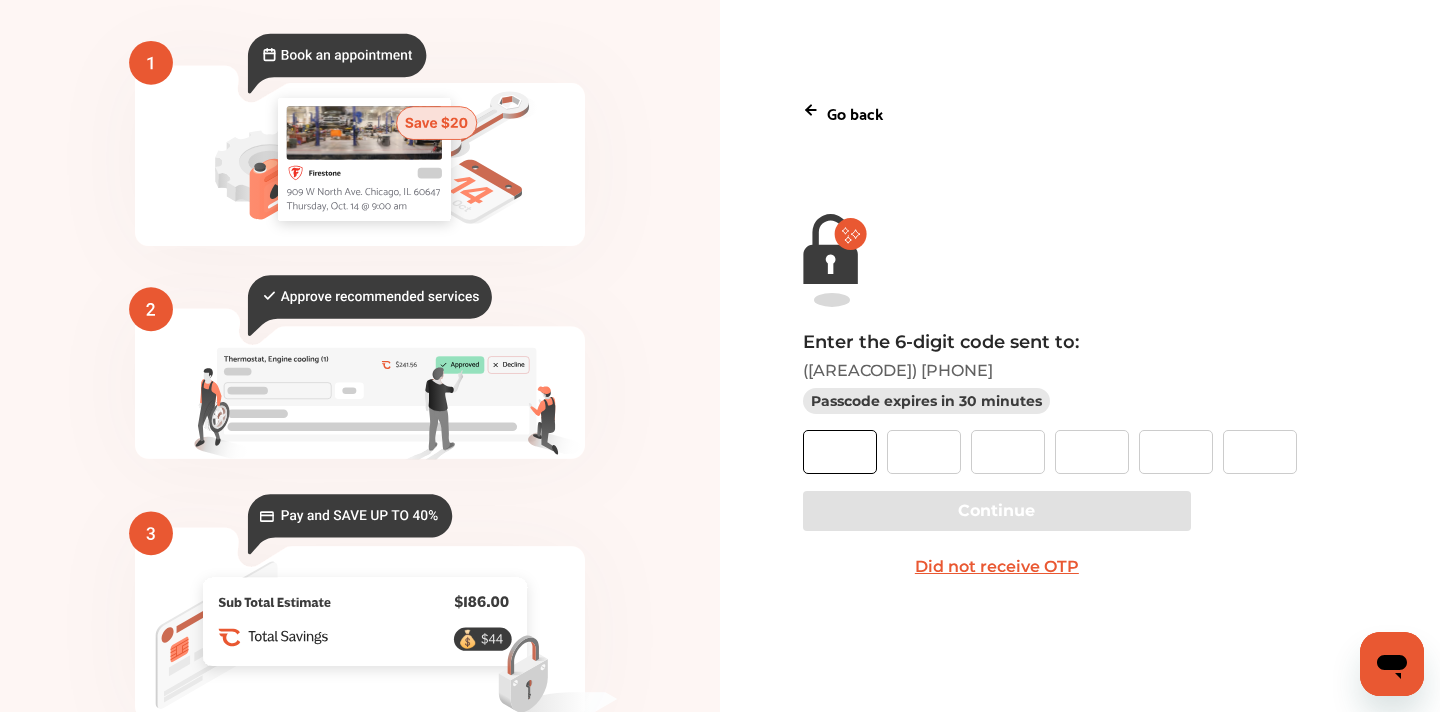 click at bounding box center [840, 452] 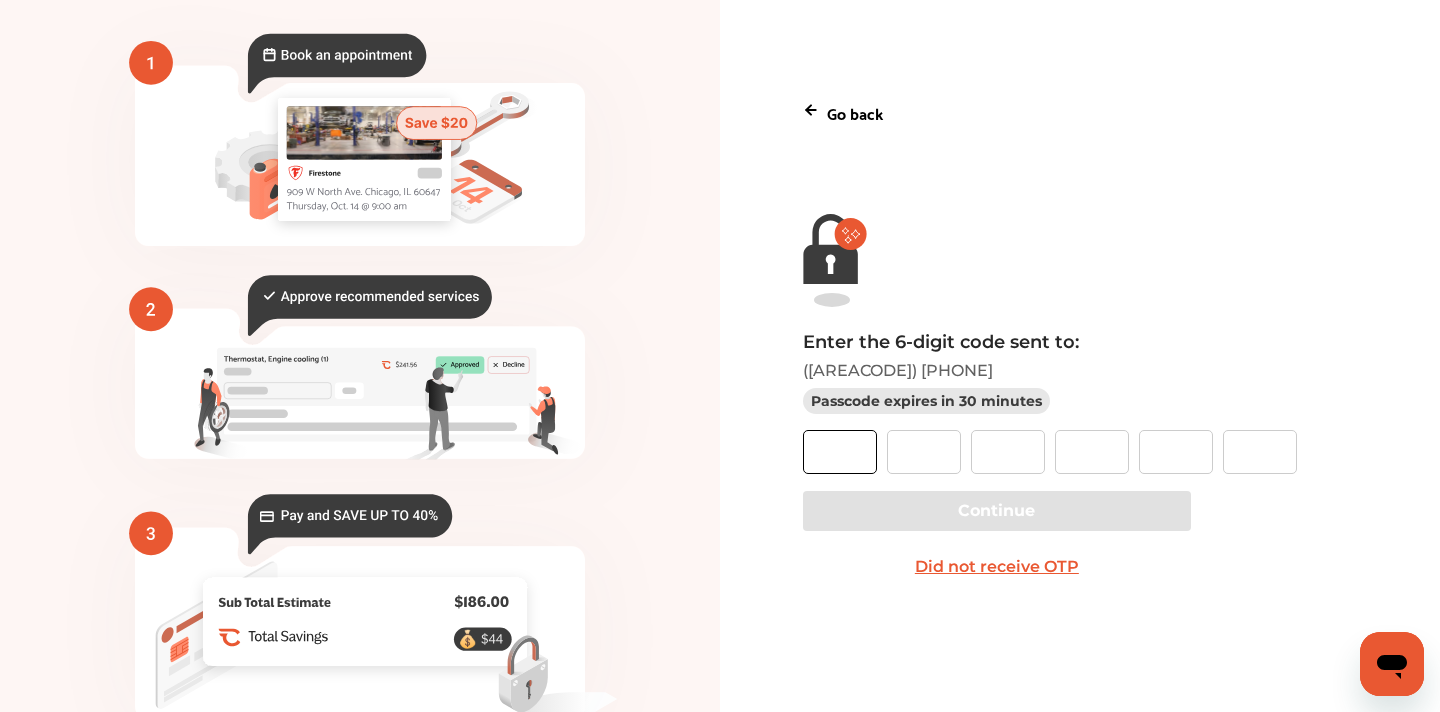 type on "*" 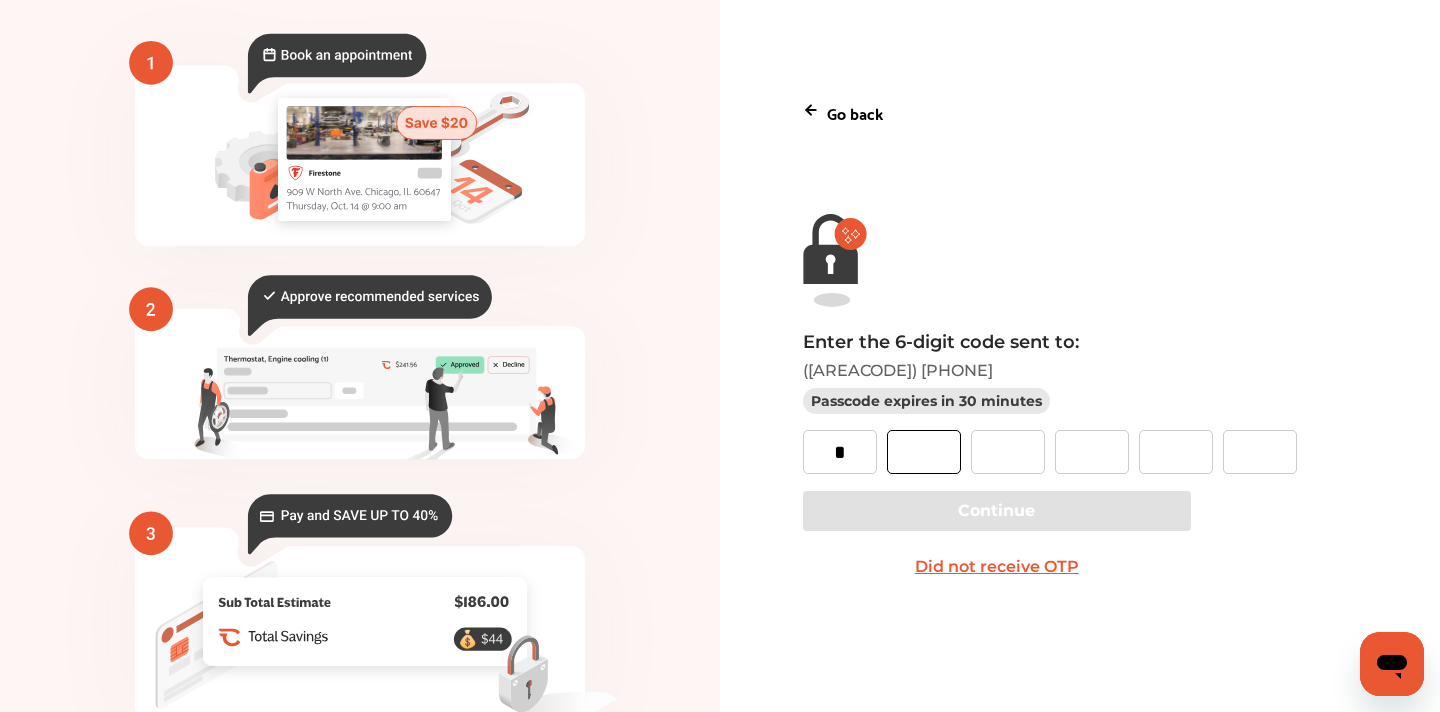 type on "*" 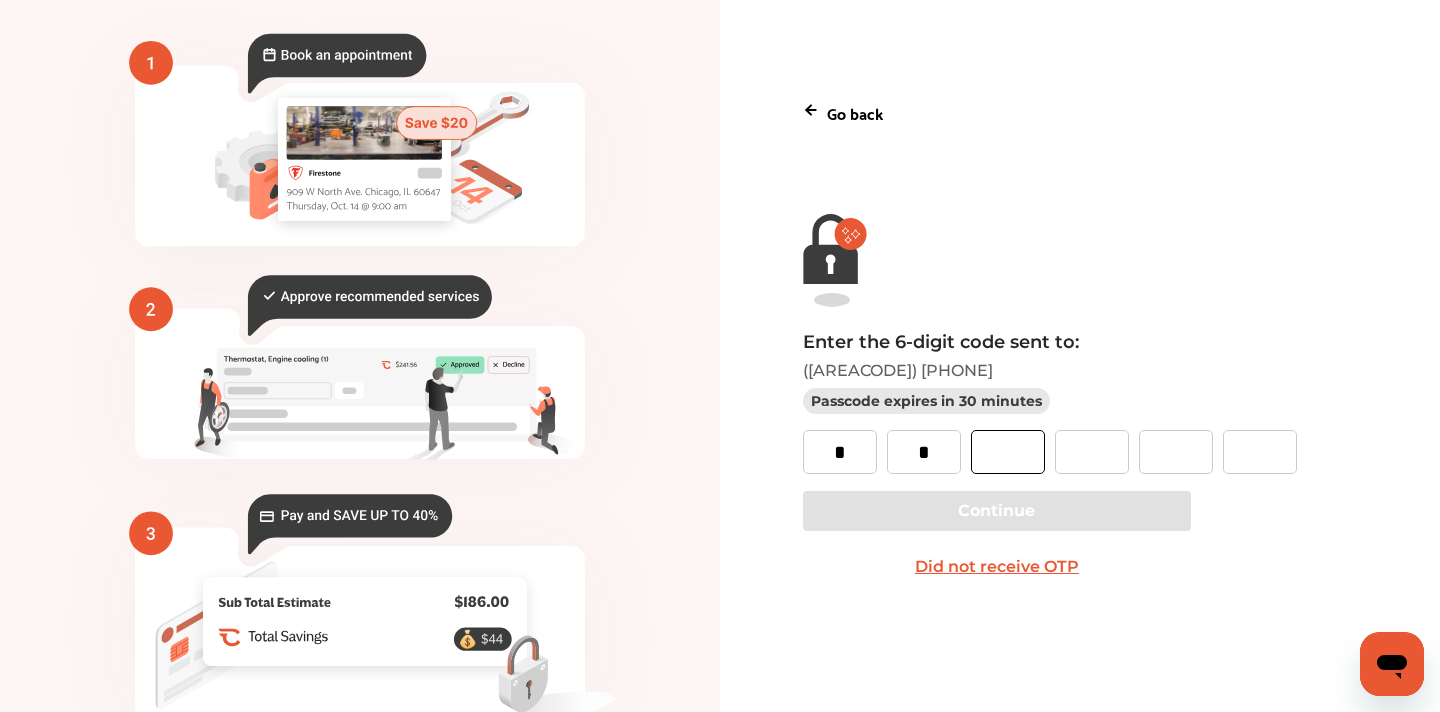 type on "*" 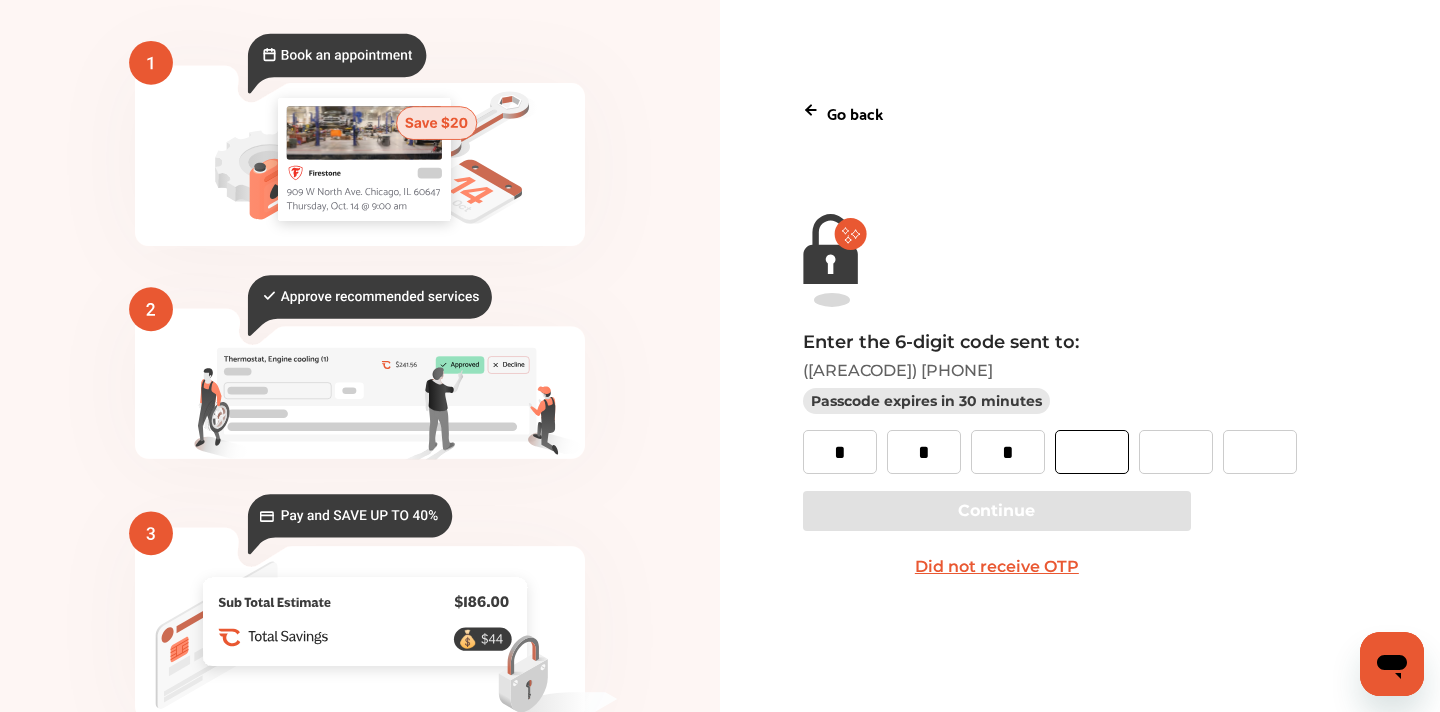 type on "*" 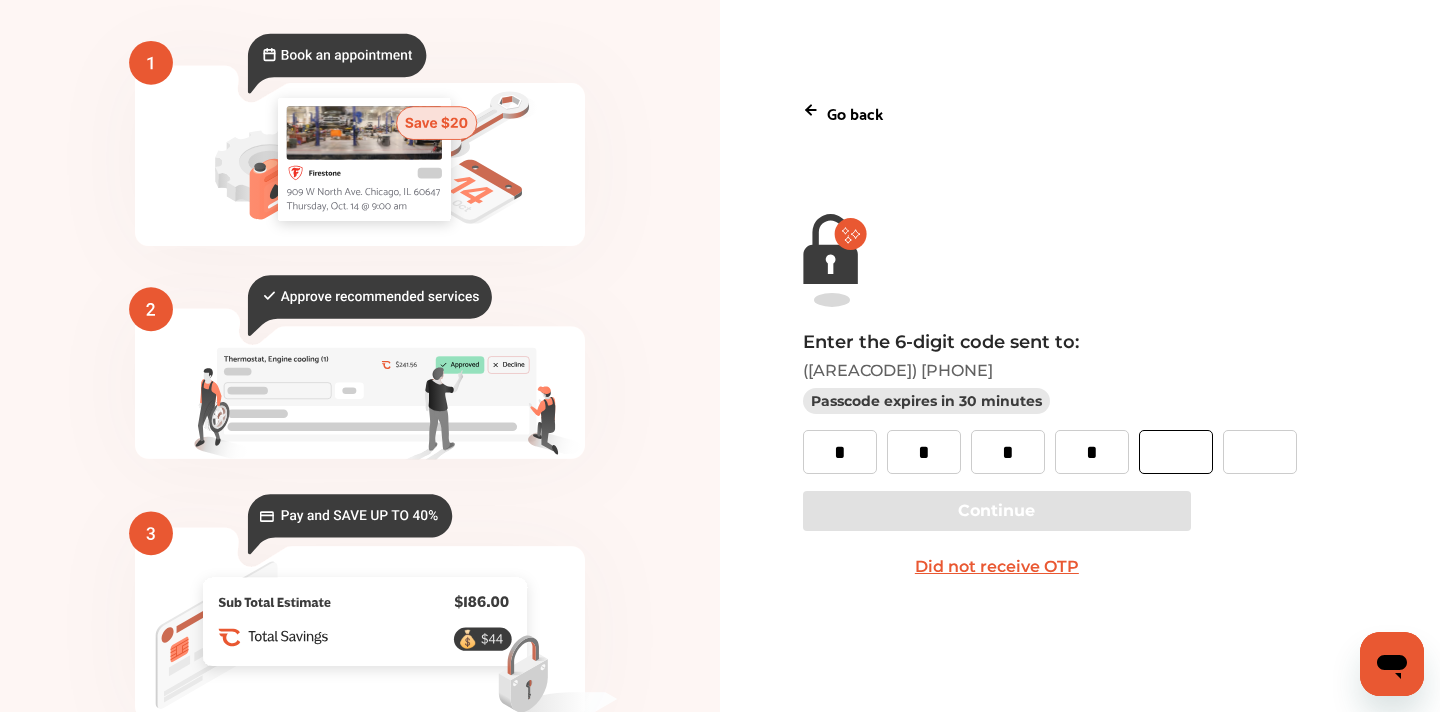 type on "*" 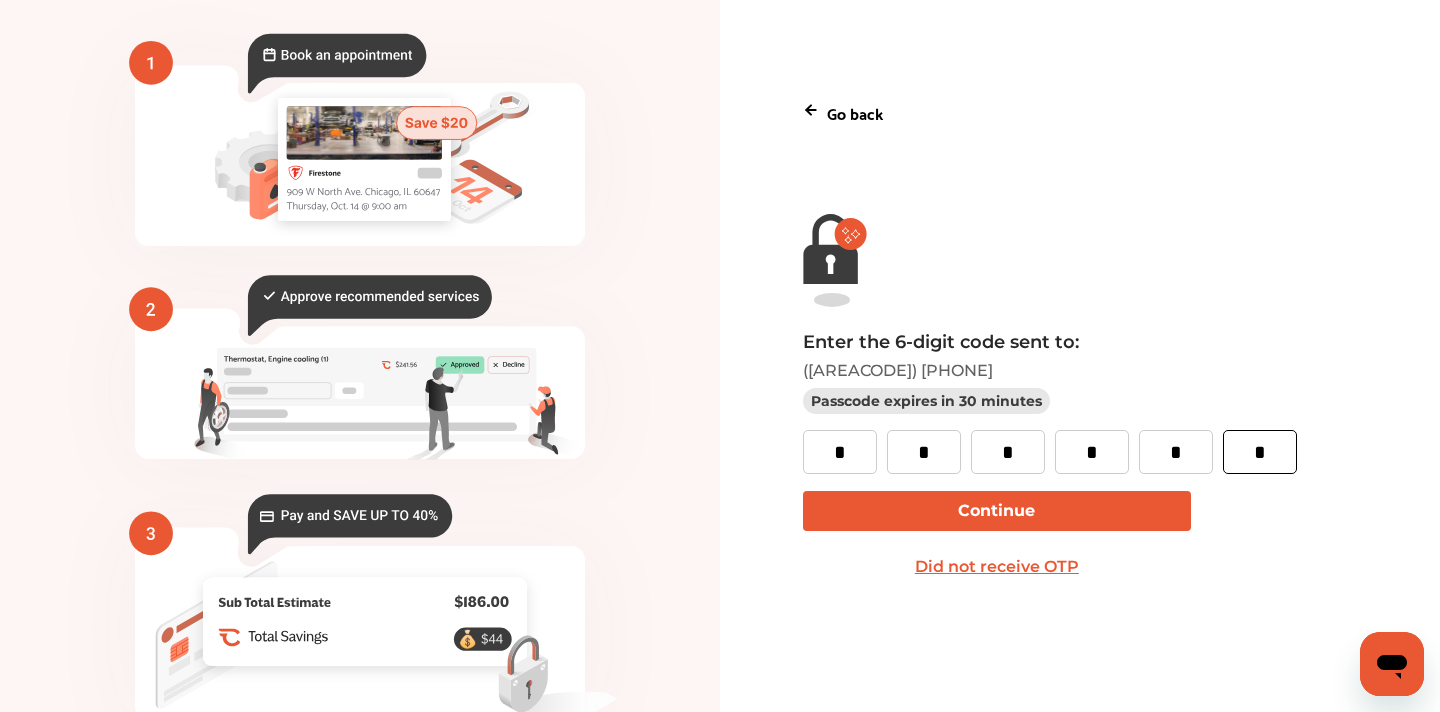 type on "*" 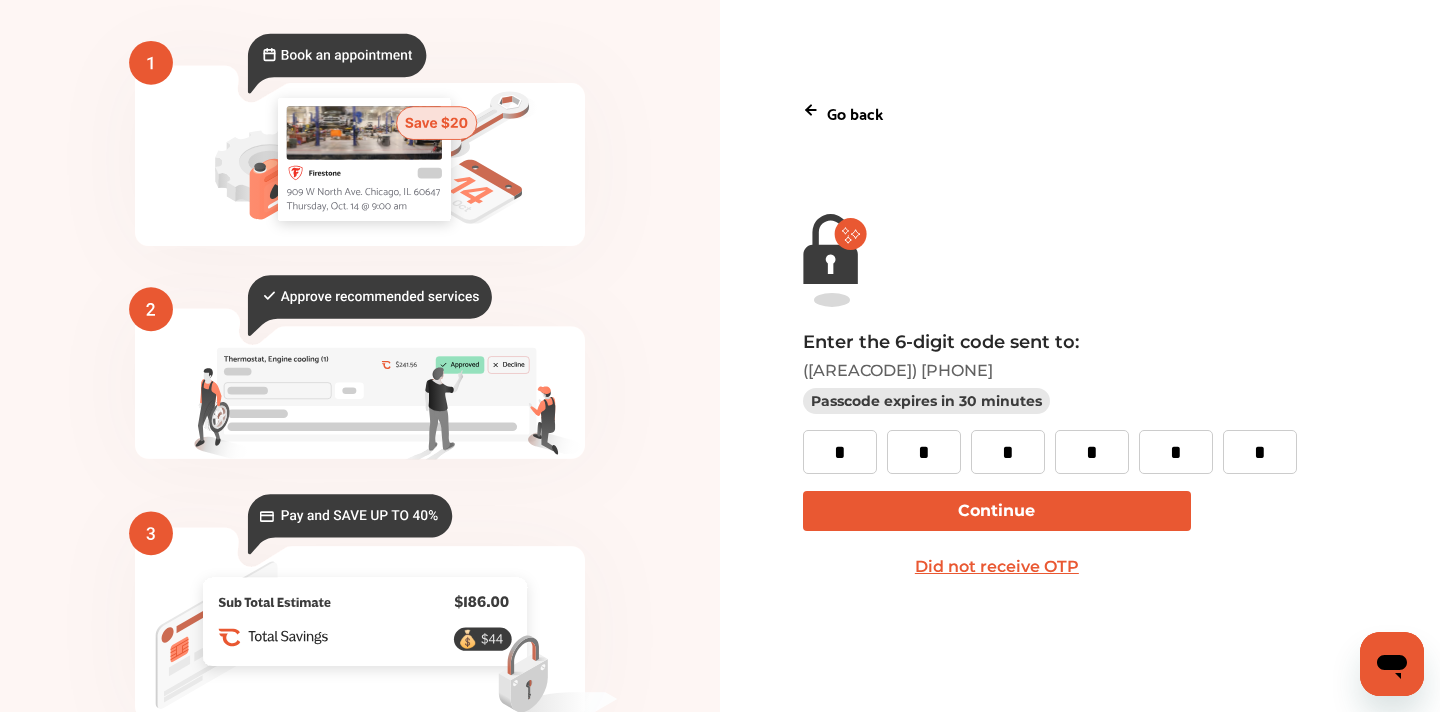 click on "Continue" at bounding box center [997, 511] 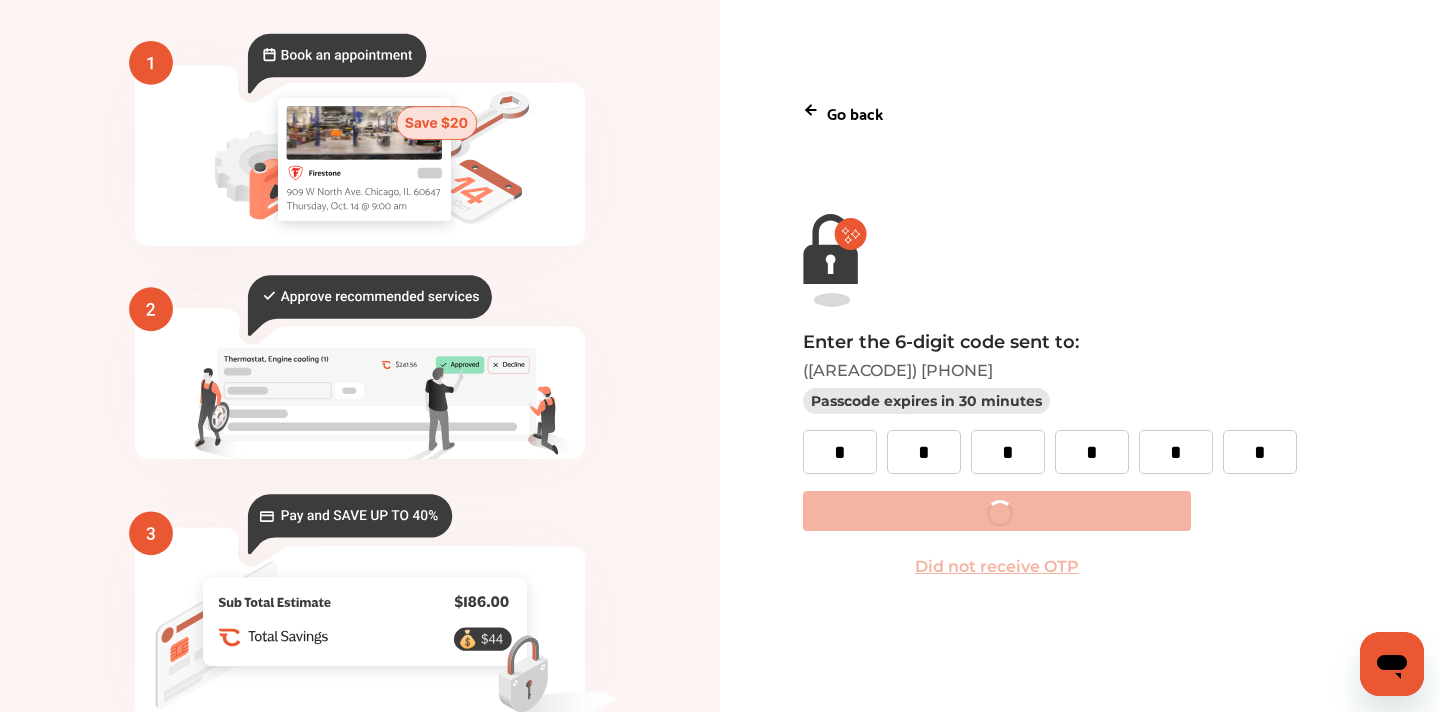 scroll, scrollTop: 0, scrollLeft: 0, axis: both 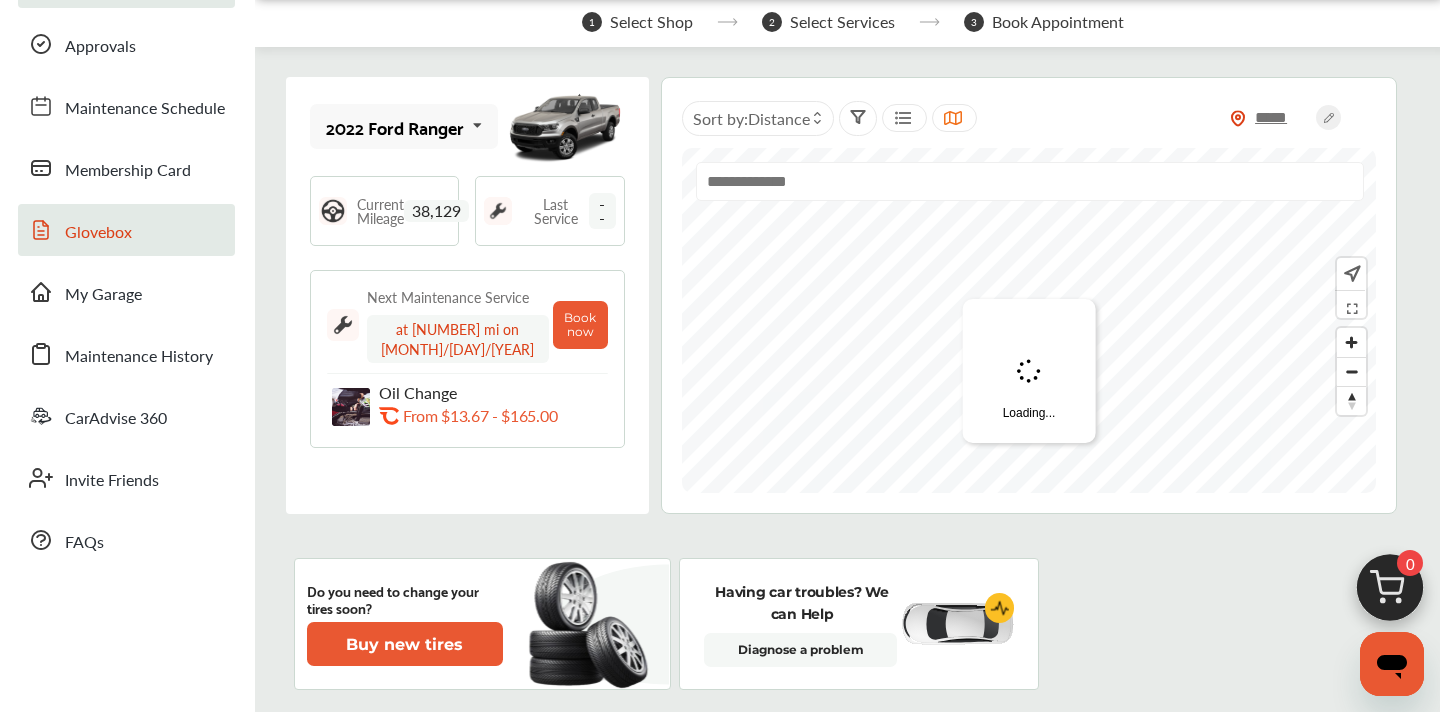 click on "Glovebox" at bounding box center [98, 233] 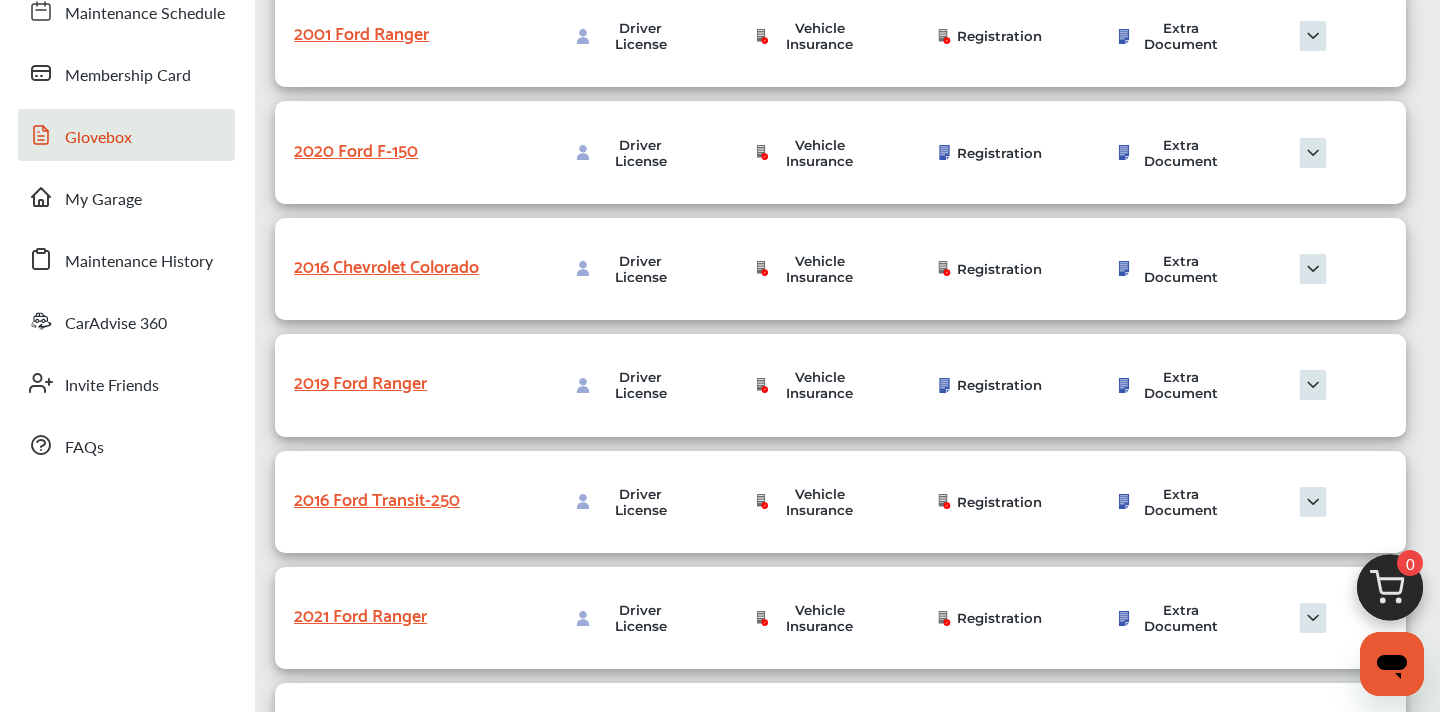 scroll, scrollTop: 213, scrollLeft: 0, axis: vertical 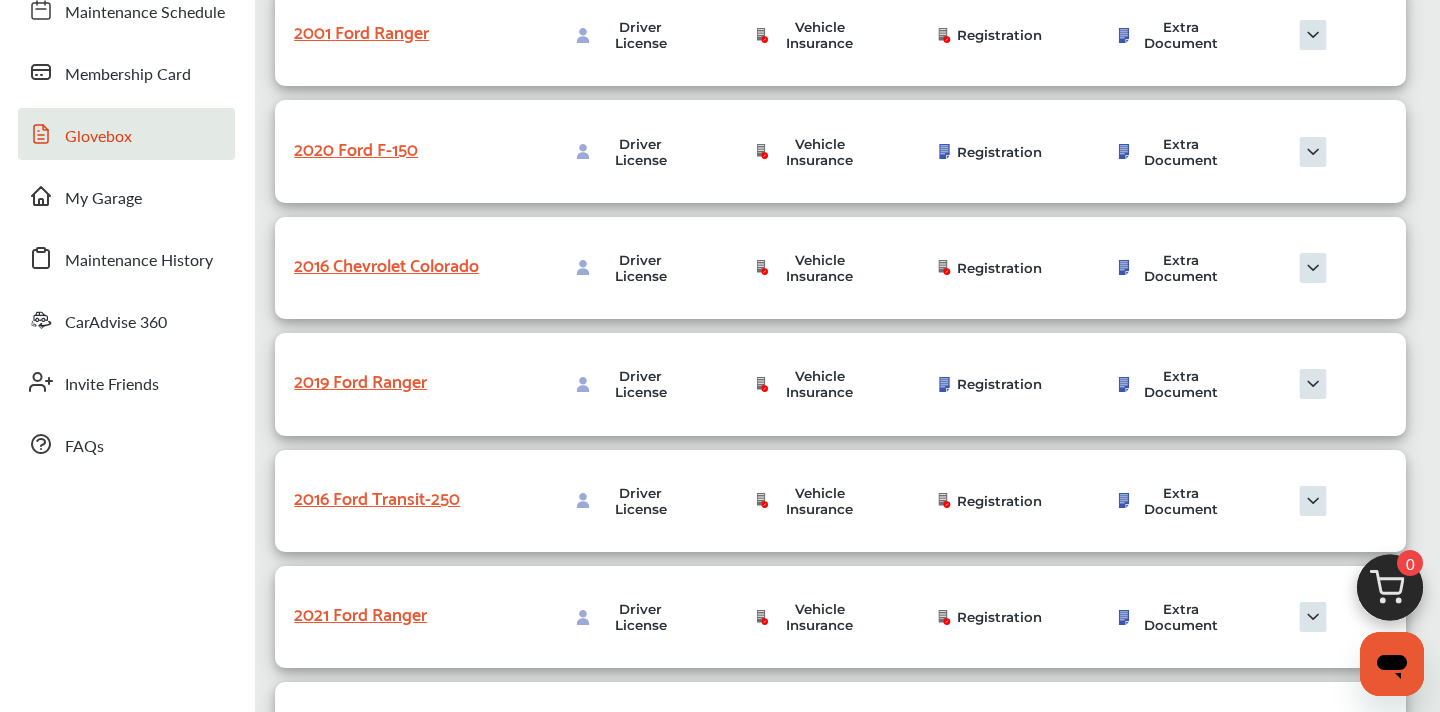 click at bounding box center [944, 267] 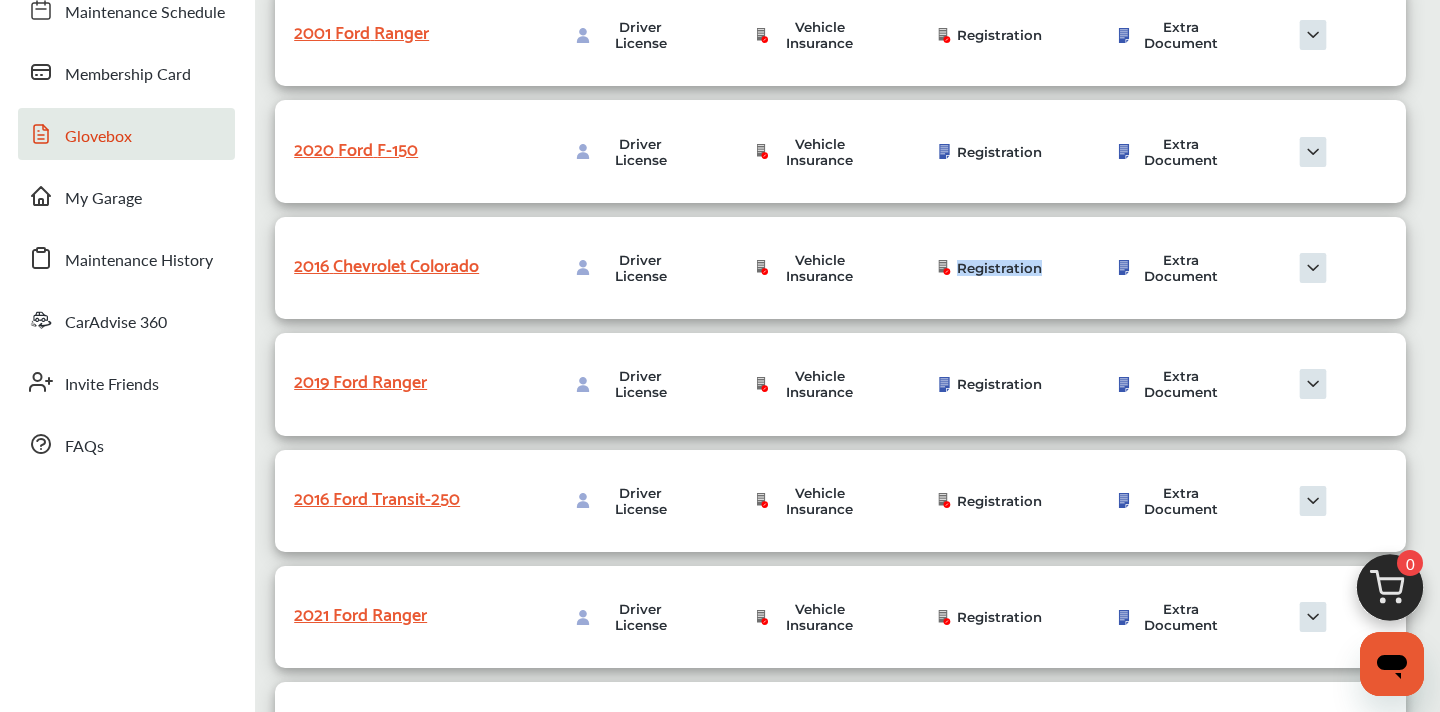 click on "Registration" at bounding box center (999, 268) 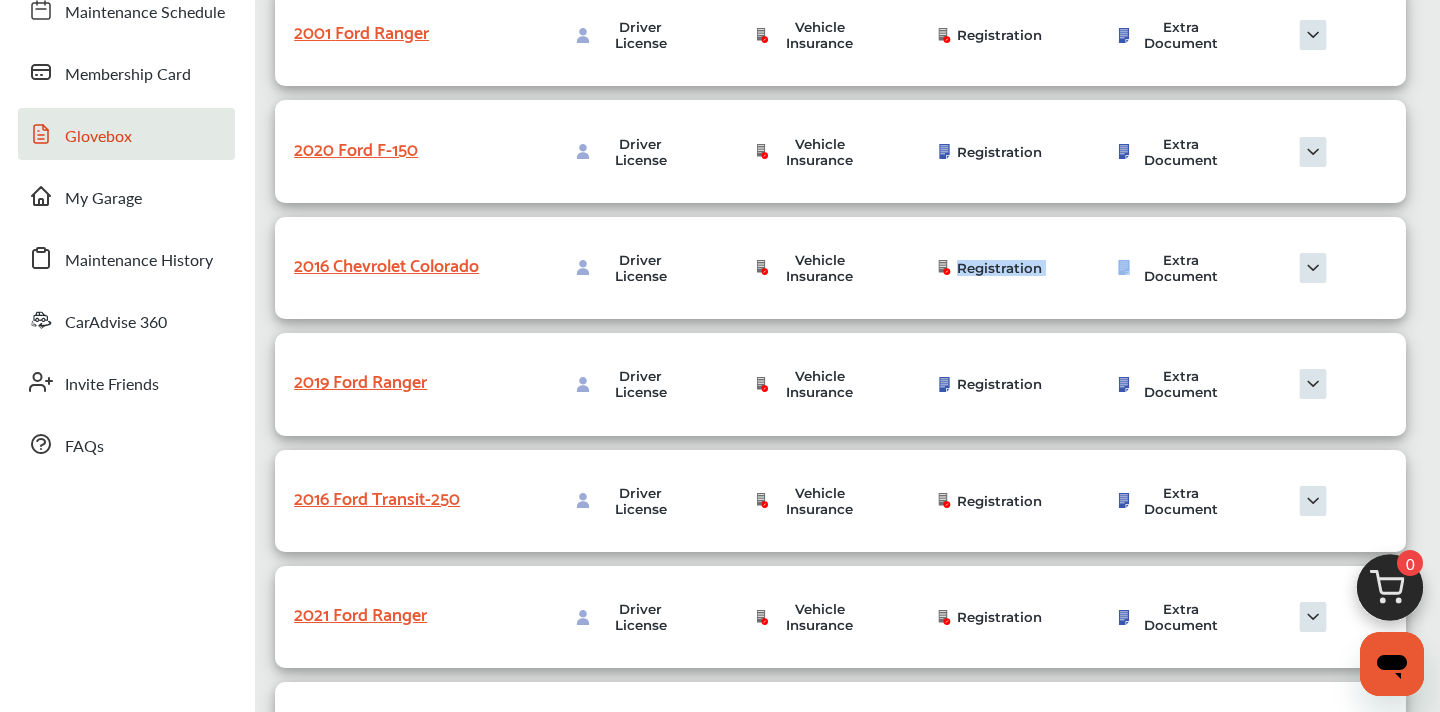 click on "Registration" at bounding box center [999, 268] 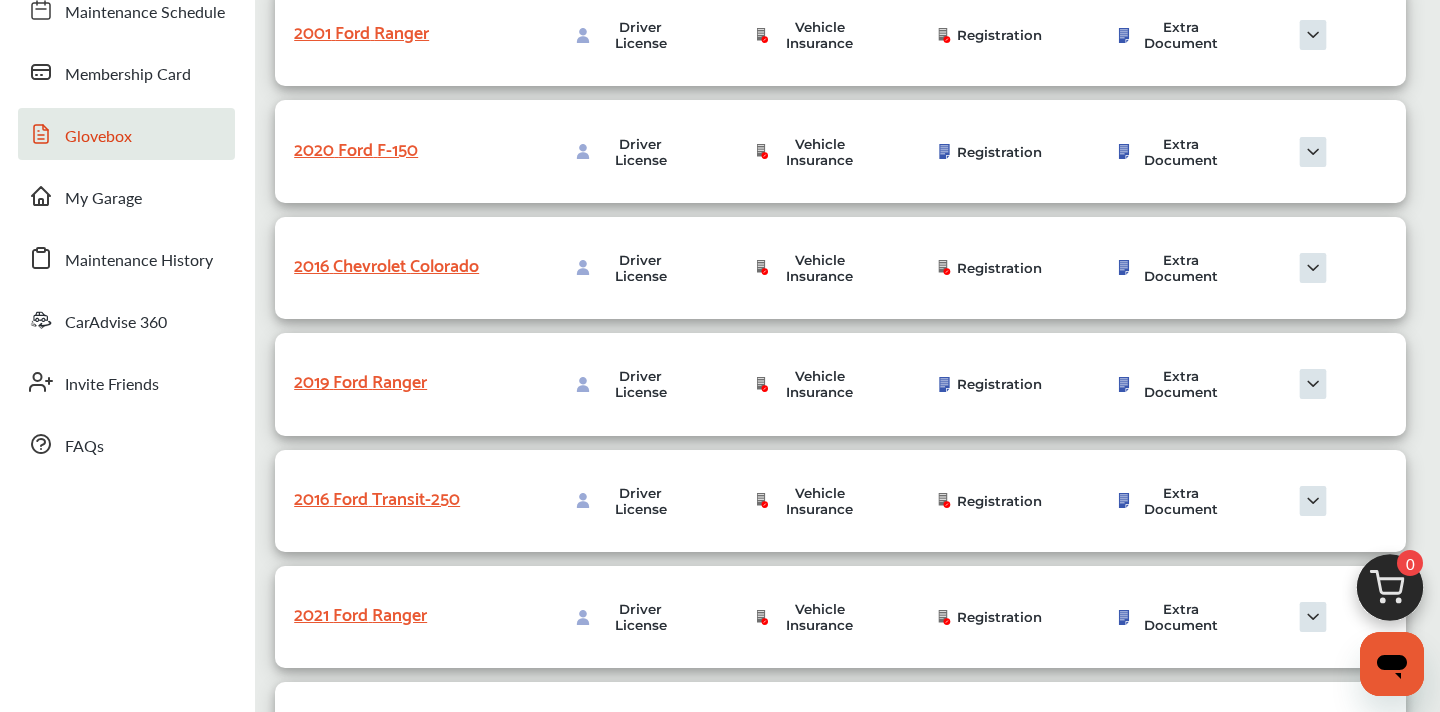 click on "Driver License Vehicle Insurance Registration Extra Document" at bounding box center (981, 268) 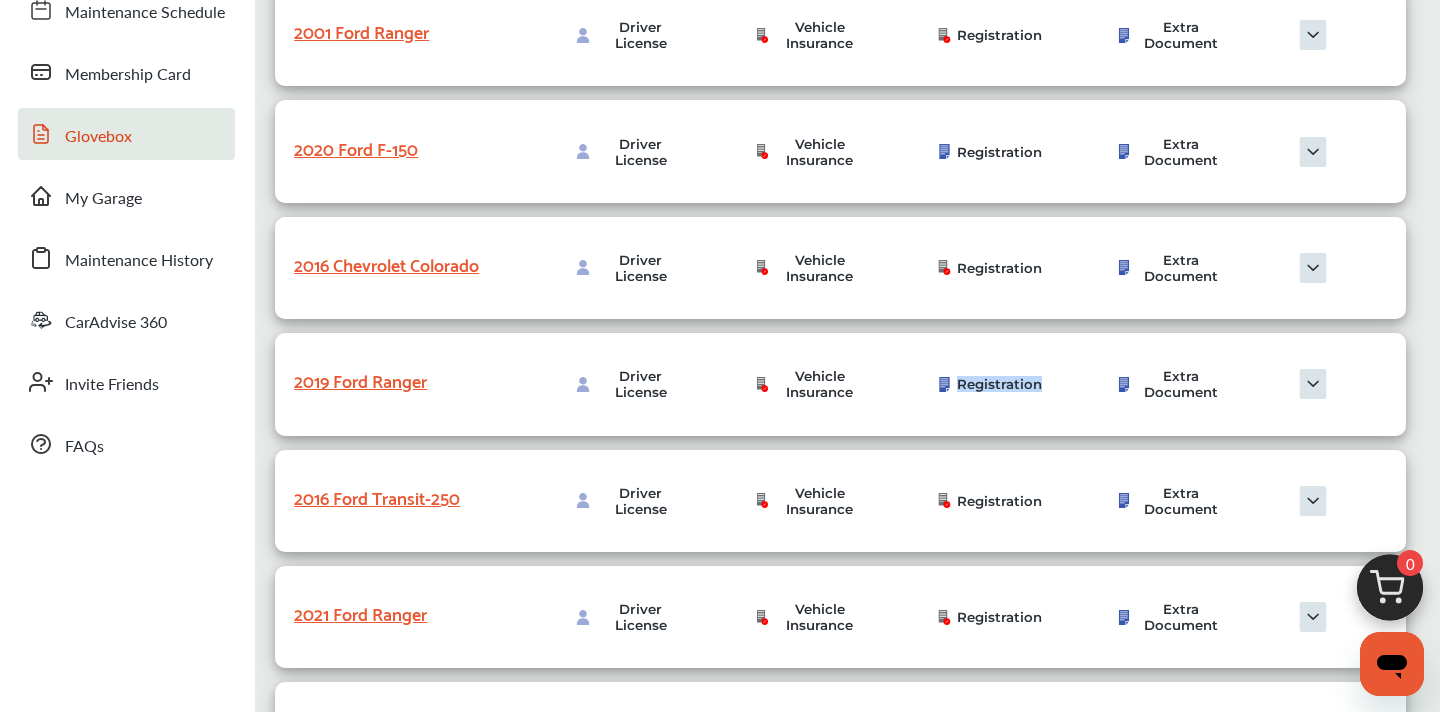 click on "Registration" at bounding box center (999, 384) 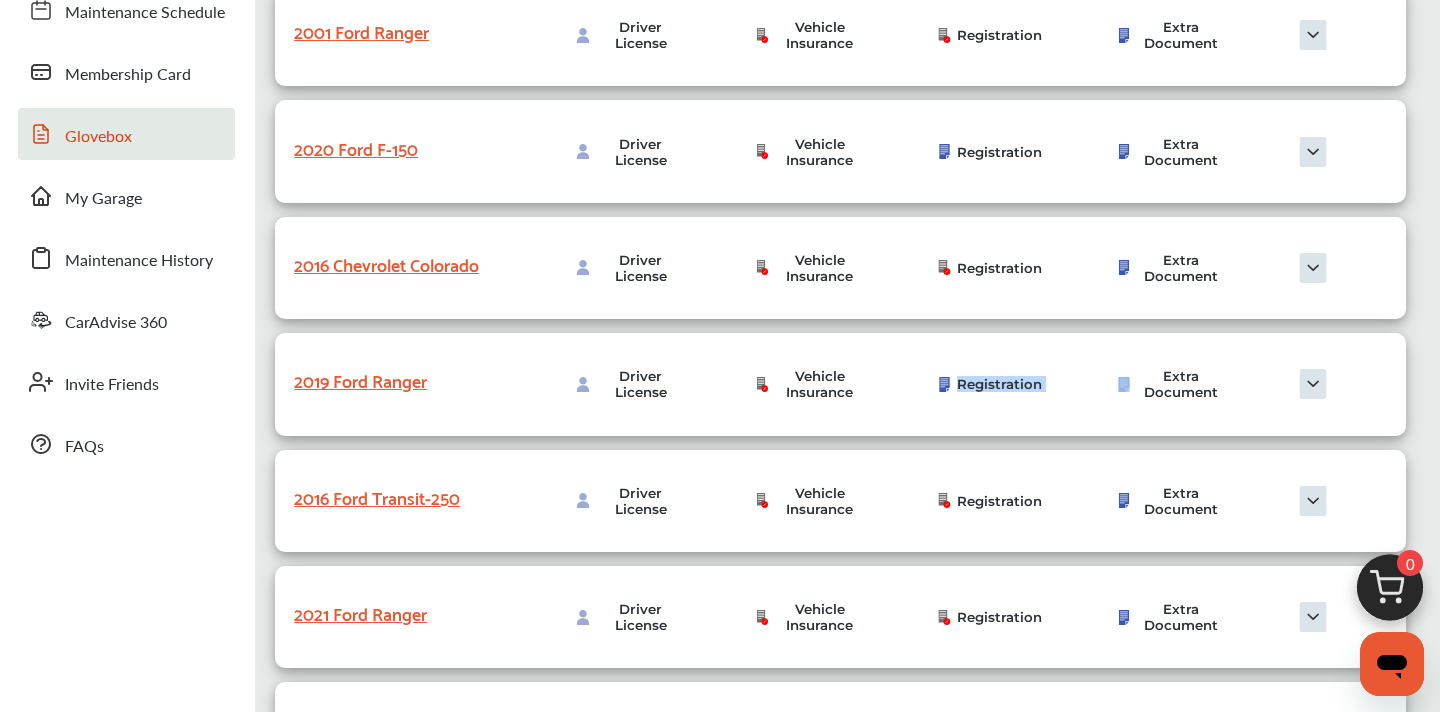 click on "Registration" at bounding box center [999, 384] 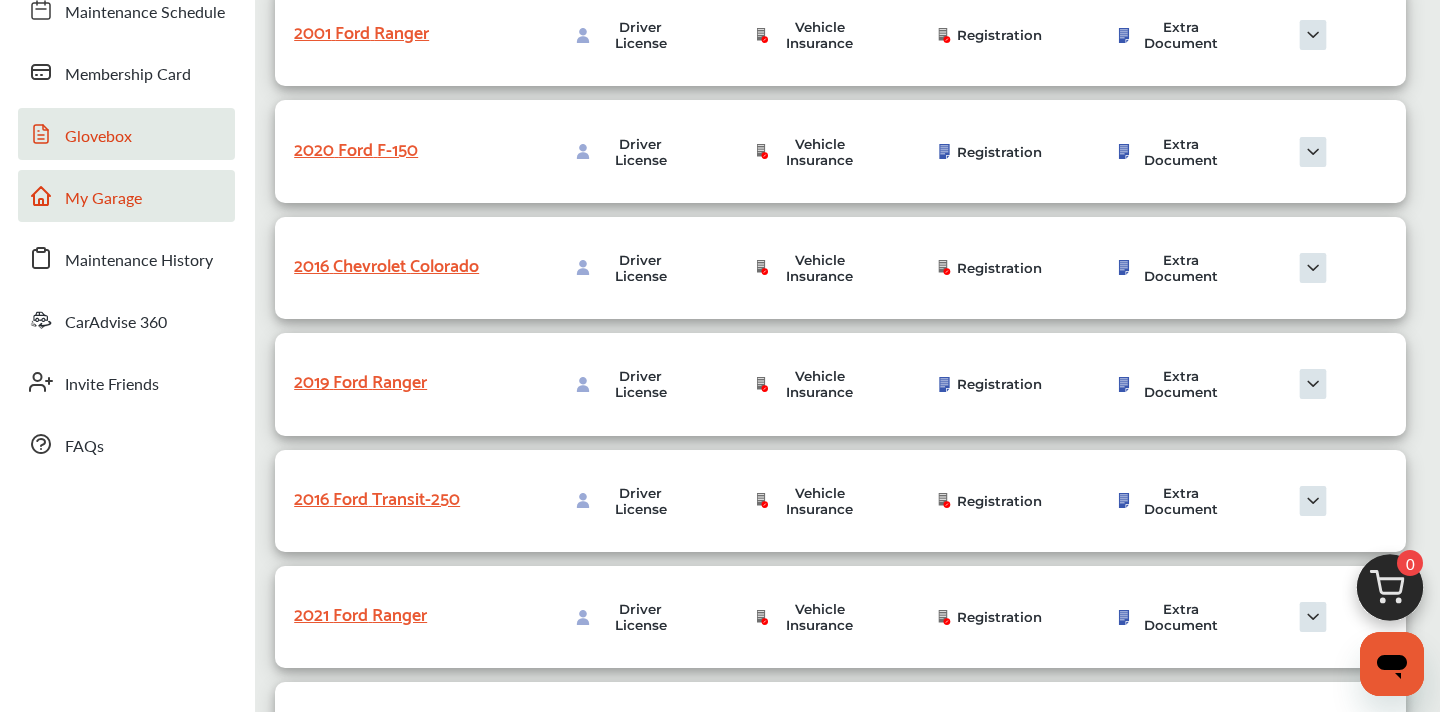 click on "My Garage" at bounding box center (103, 199) 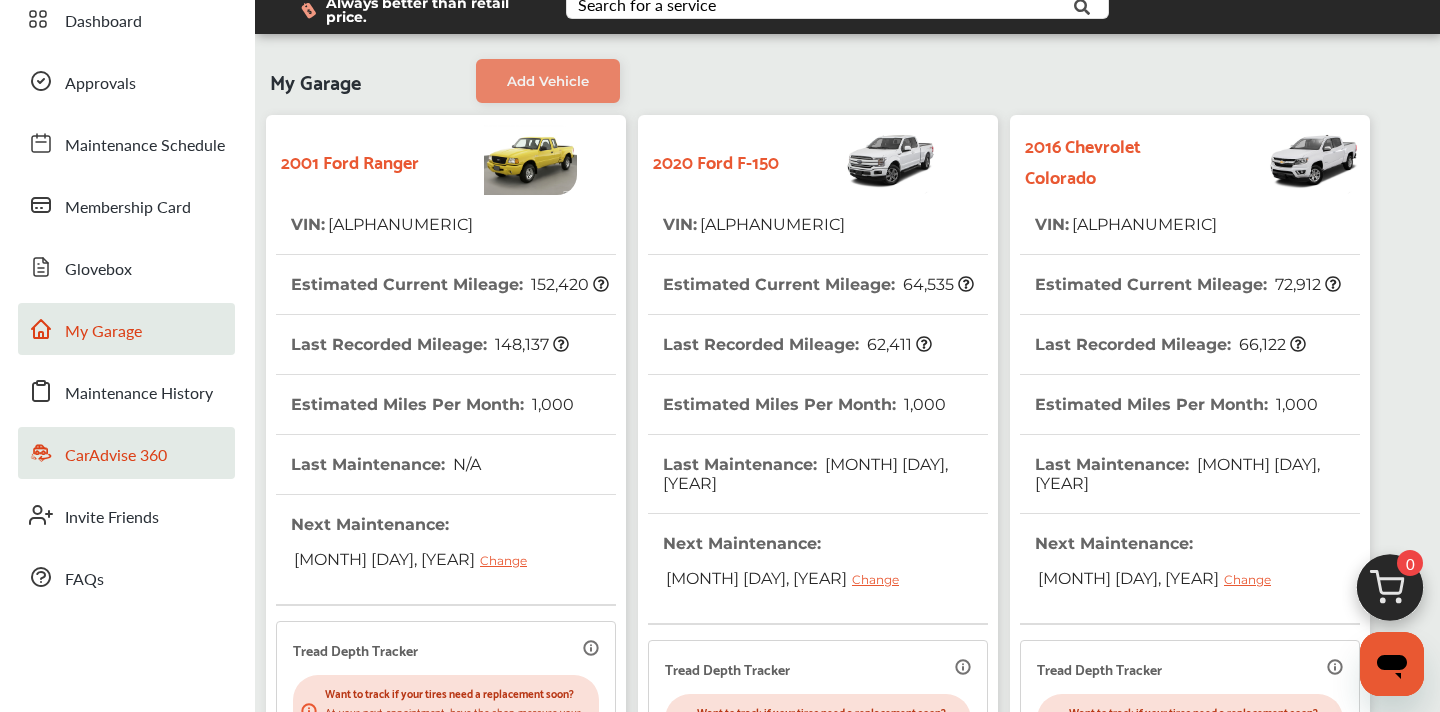 scroll, scrollTop: 1, scrollLeft: 0, axis: vertical 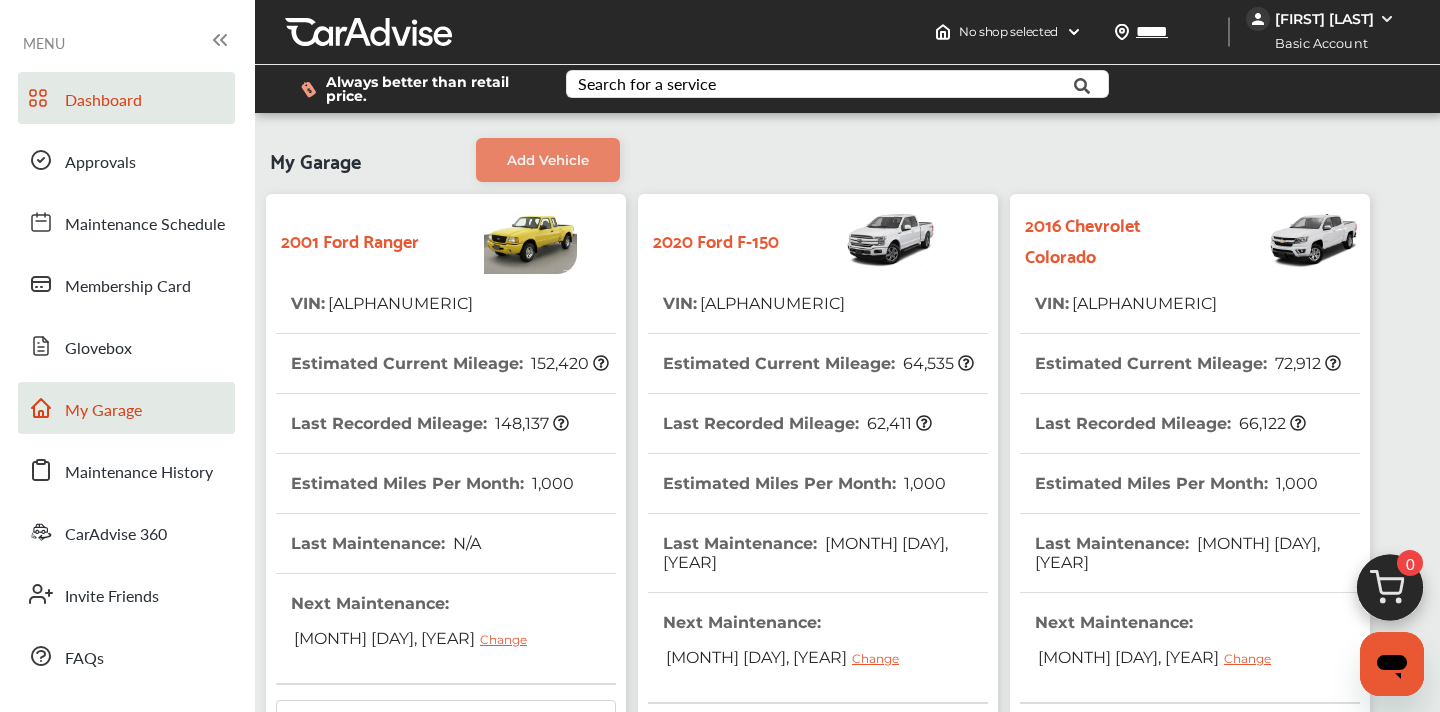 click on "Dashboard" at bounding box center (126, 98) 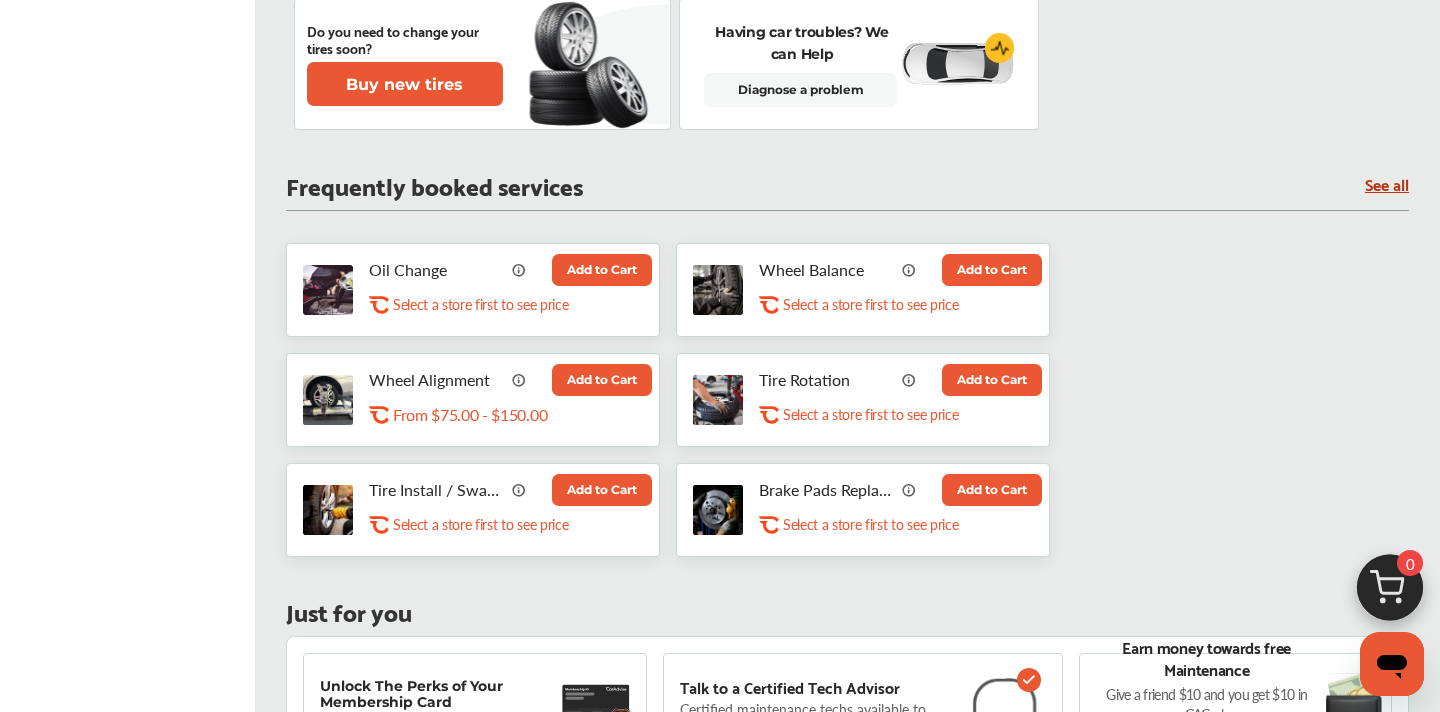 scroll, scrollTop: 0, scrollLeft: 0, axis: both 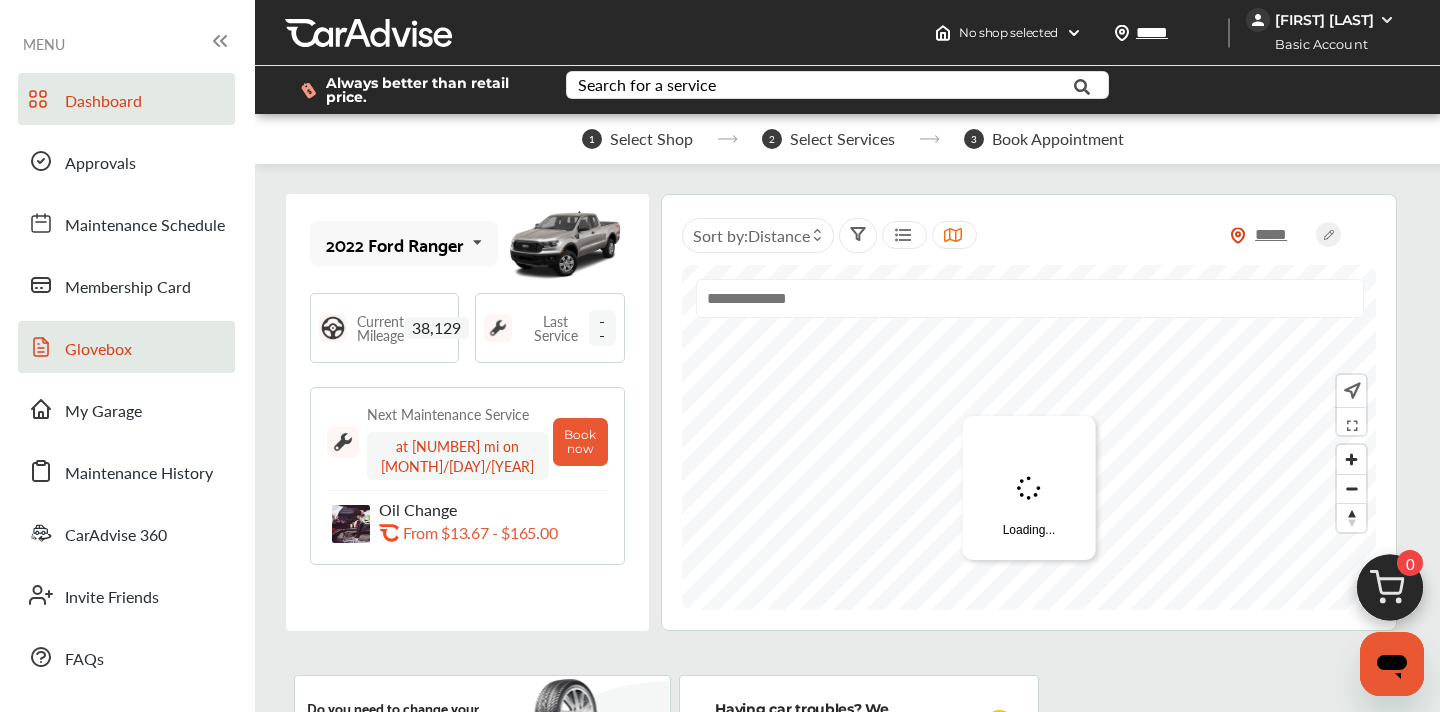 click on "Glovebox" at bounding box center [98, 350] 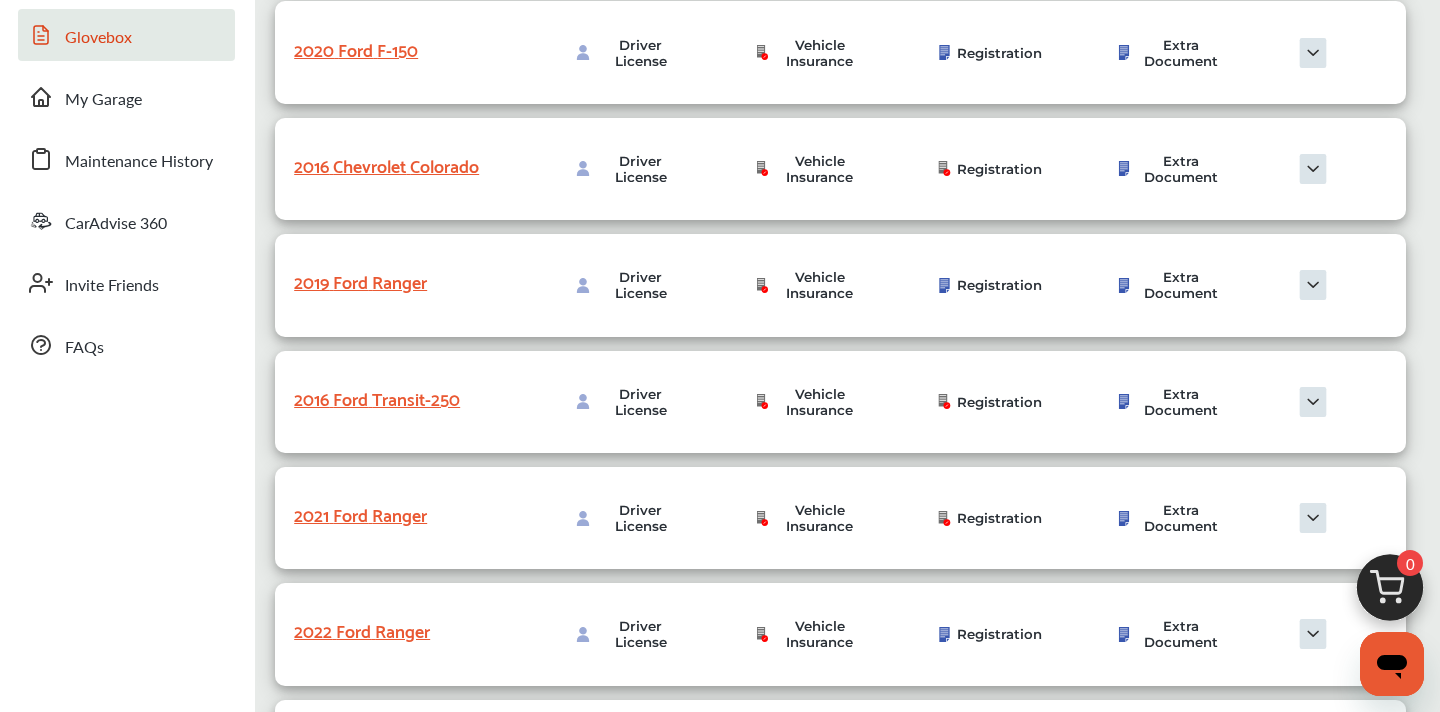 scroll, scrollTop: 313, scrollLeft: 0, axis: vertical 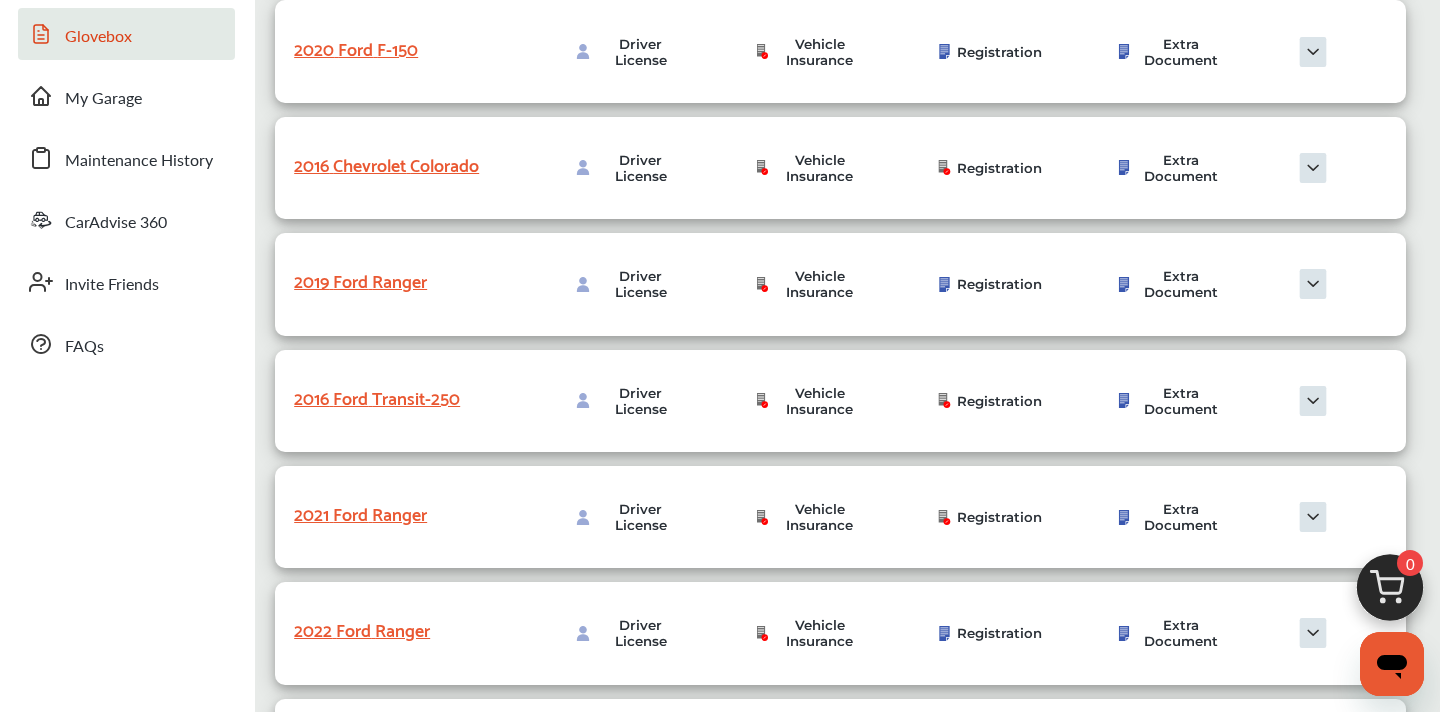 click on "2019   Ford   Ranger" at bounding box center [394, 279] 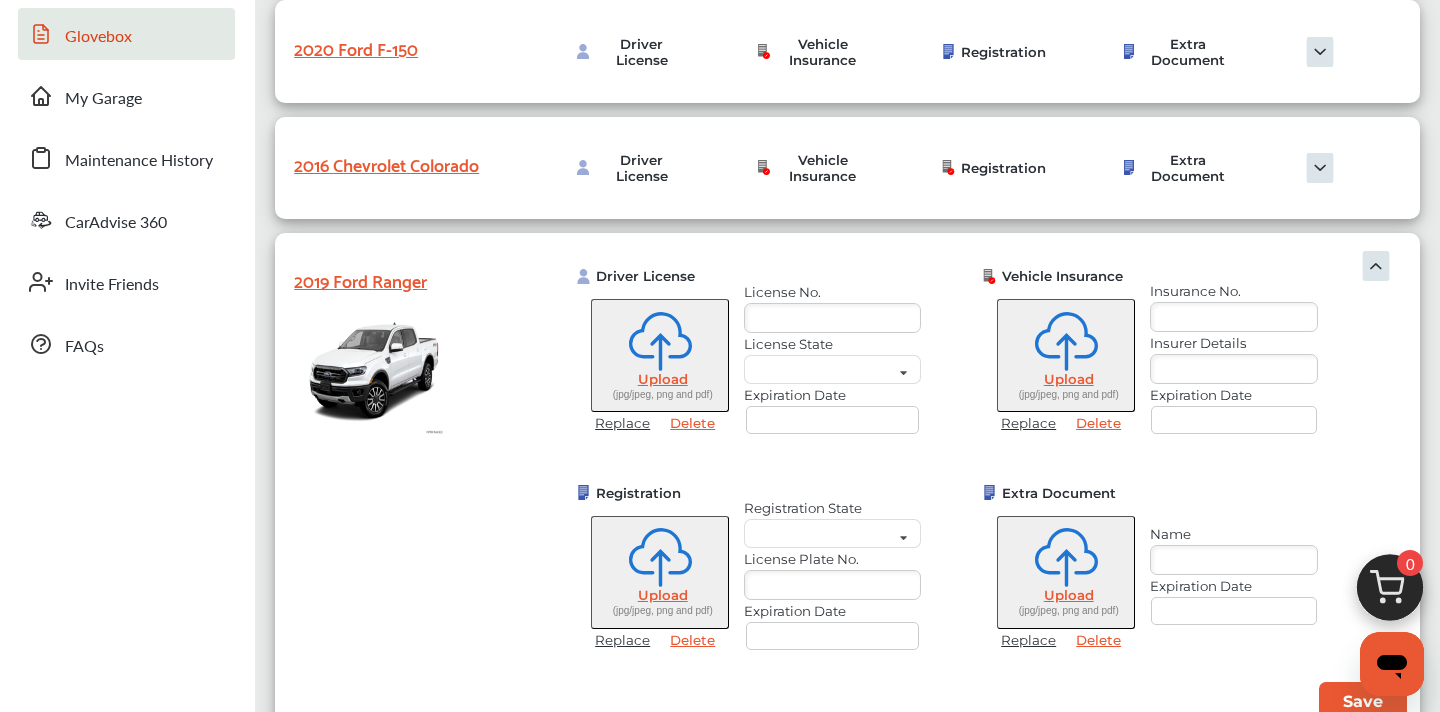 type on "********" 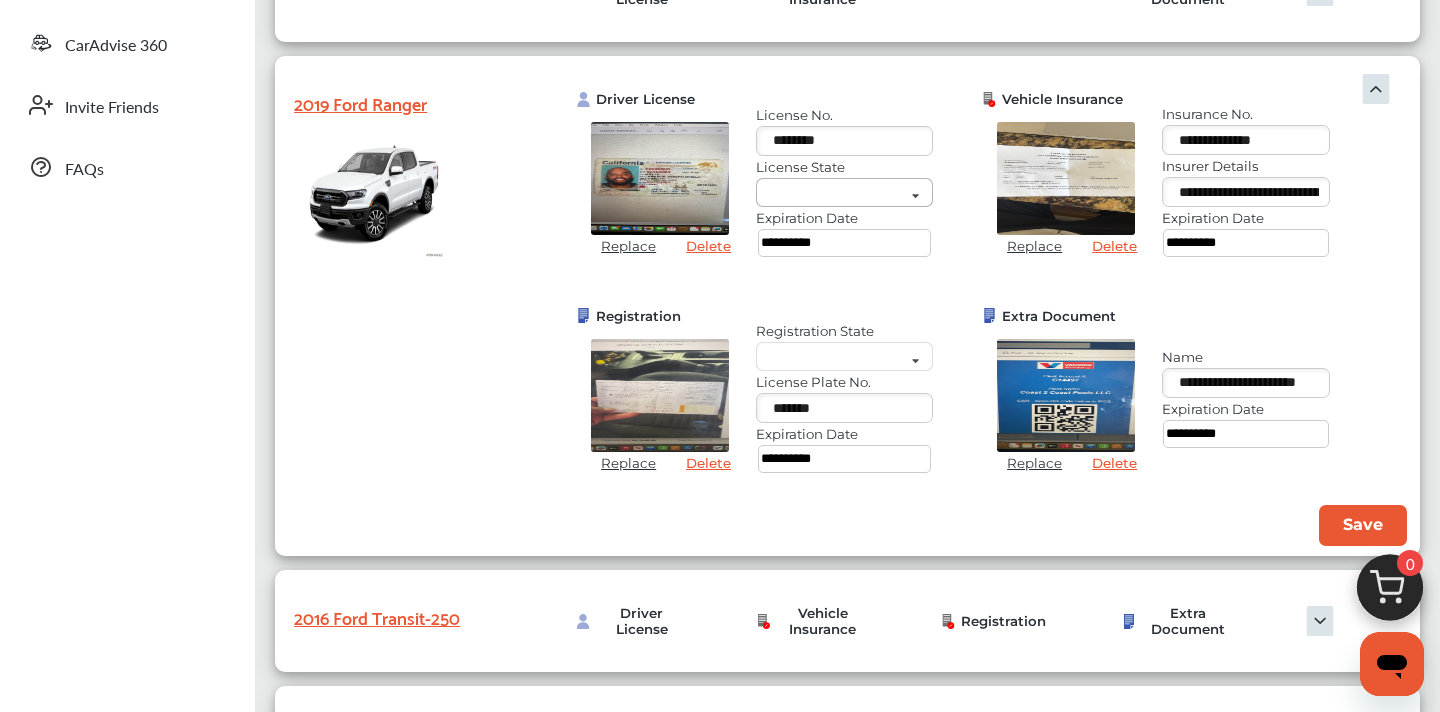 scroll, scrollTop: 492, scrollLeft: 0, axis: vertical 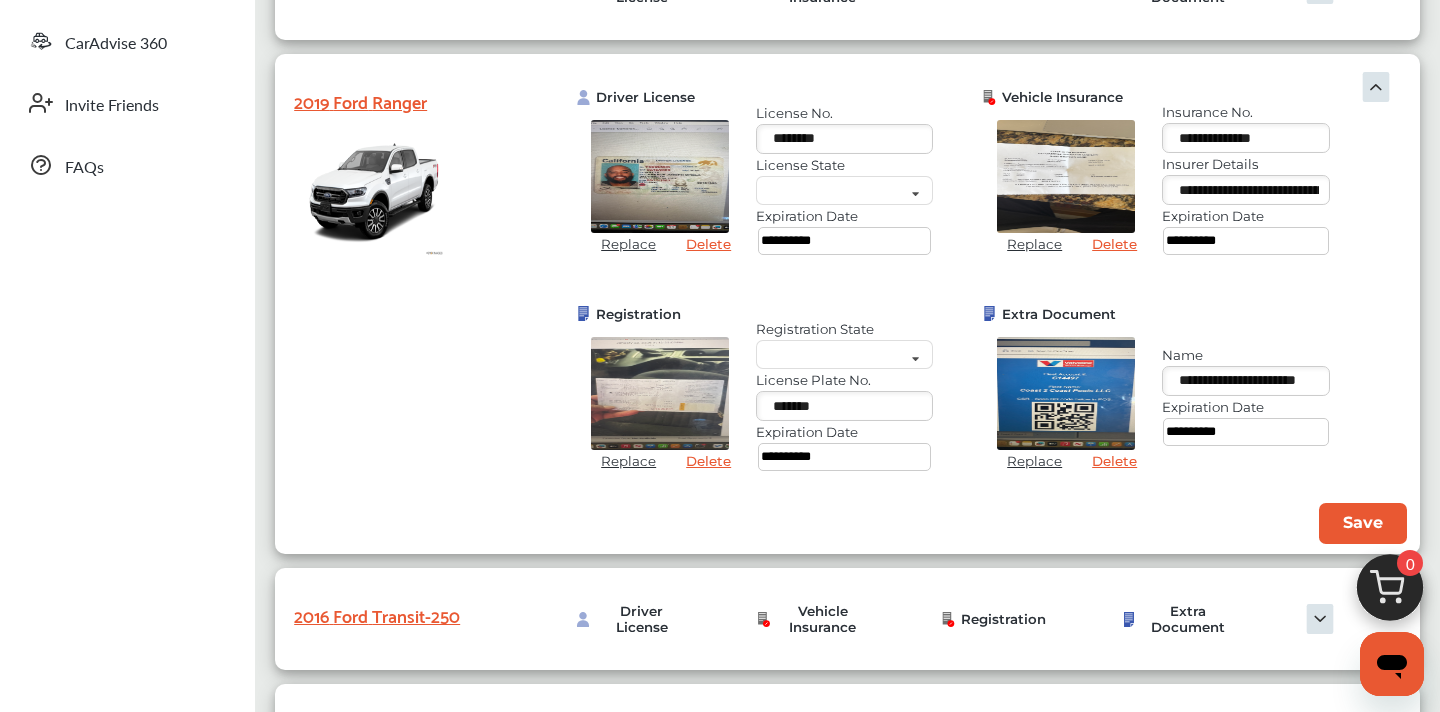 click at bounding box center [660, 393] 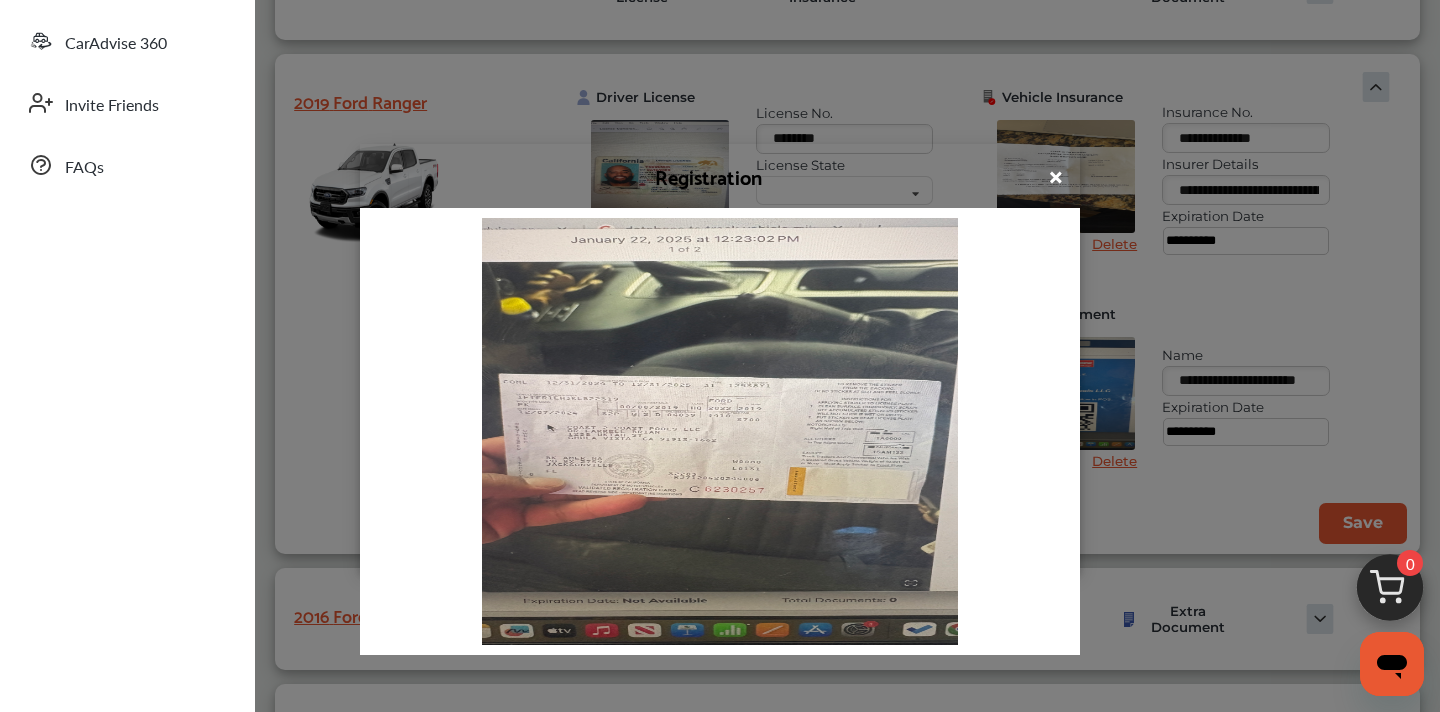 click at bounding box center [720, 431] 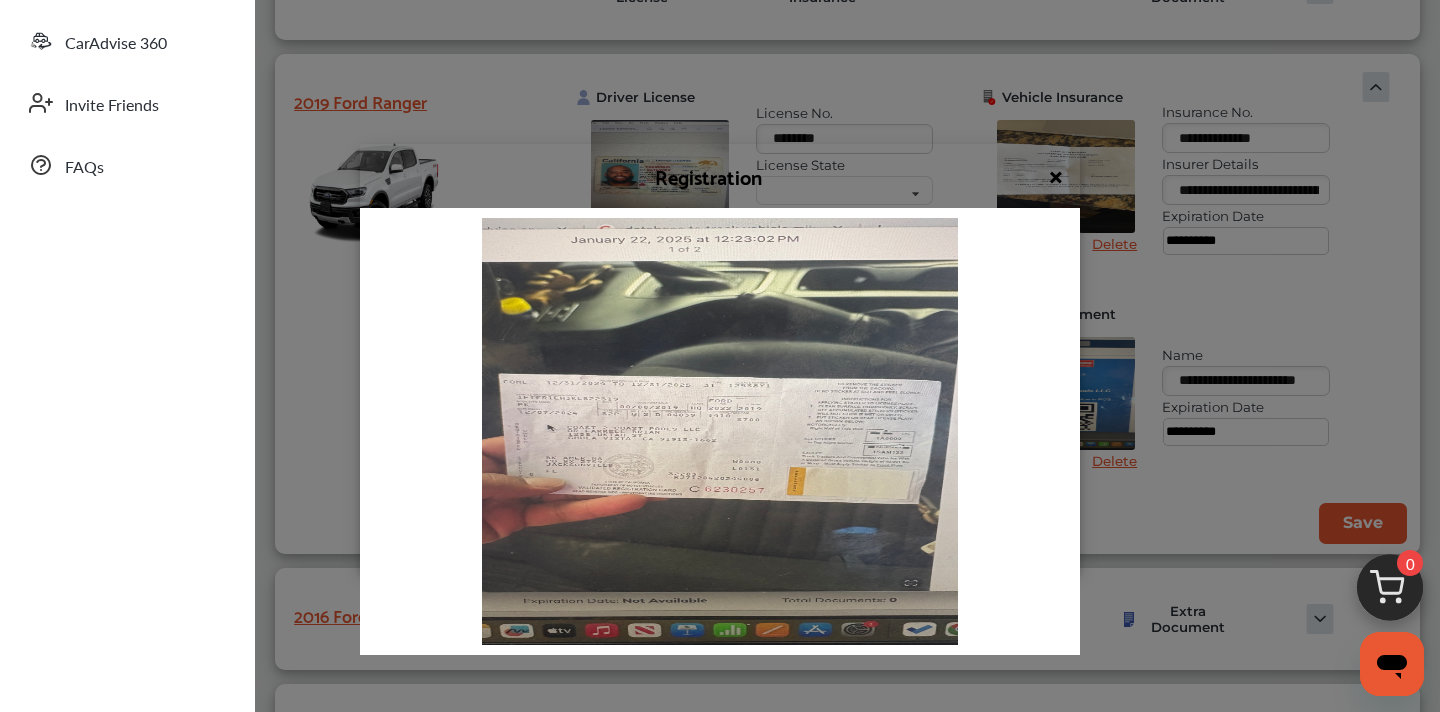 click on "×" at bounding box center [1056, 177] 